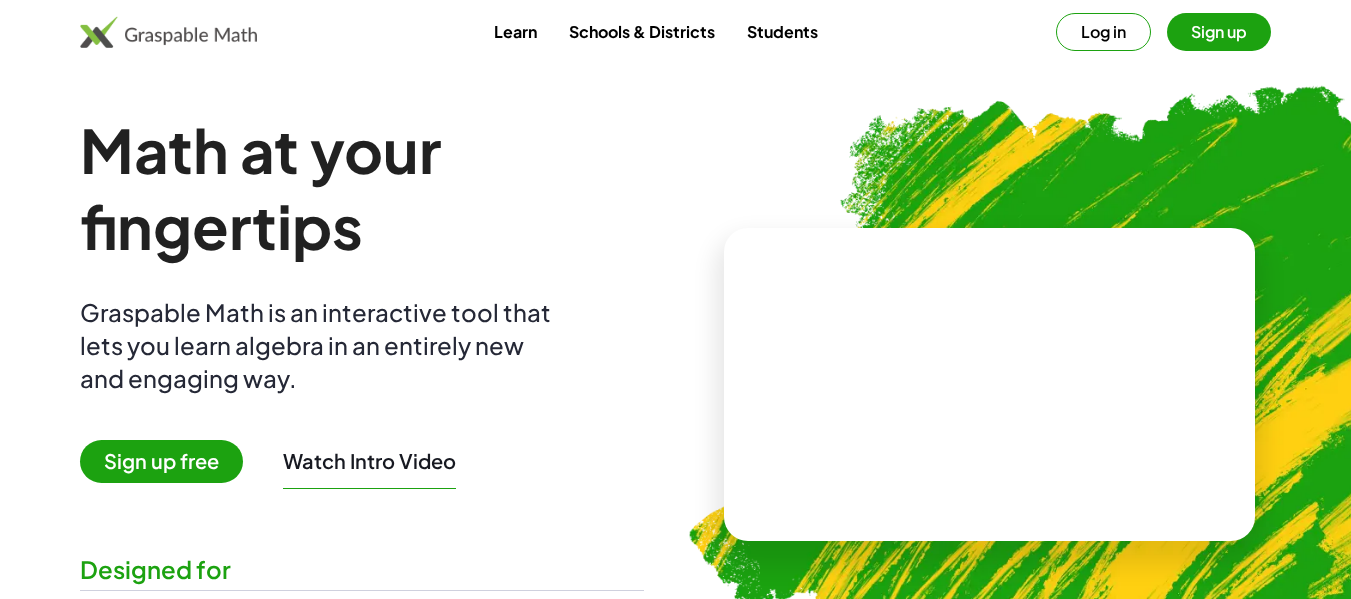 scroll, scrollTop: 0, scrollLeft: 0, axis: both 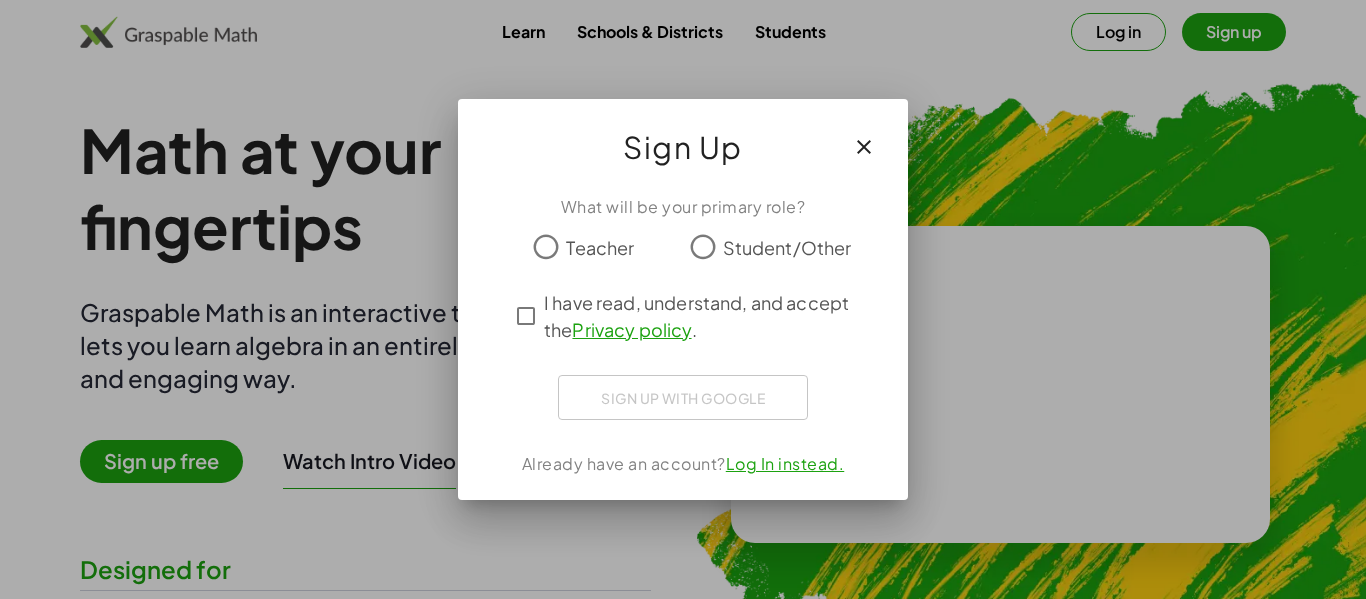 click on "Teacher" 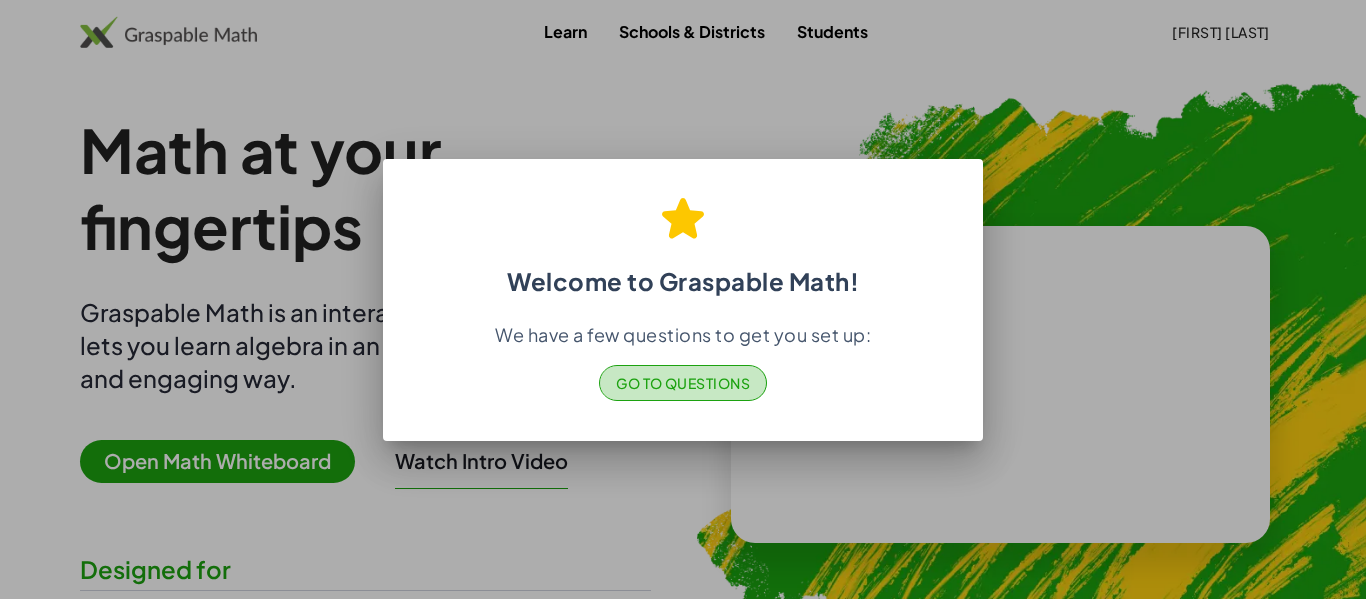 click on "Go to Questions" at bounding box center (683, 383) 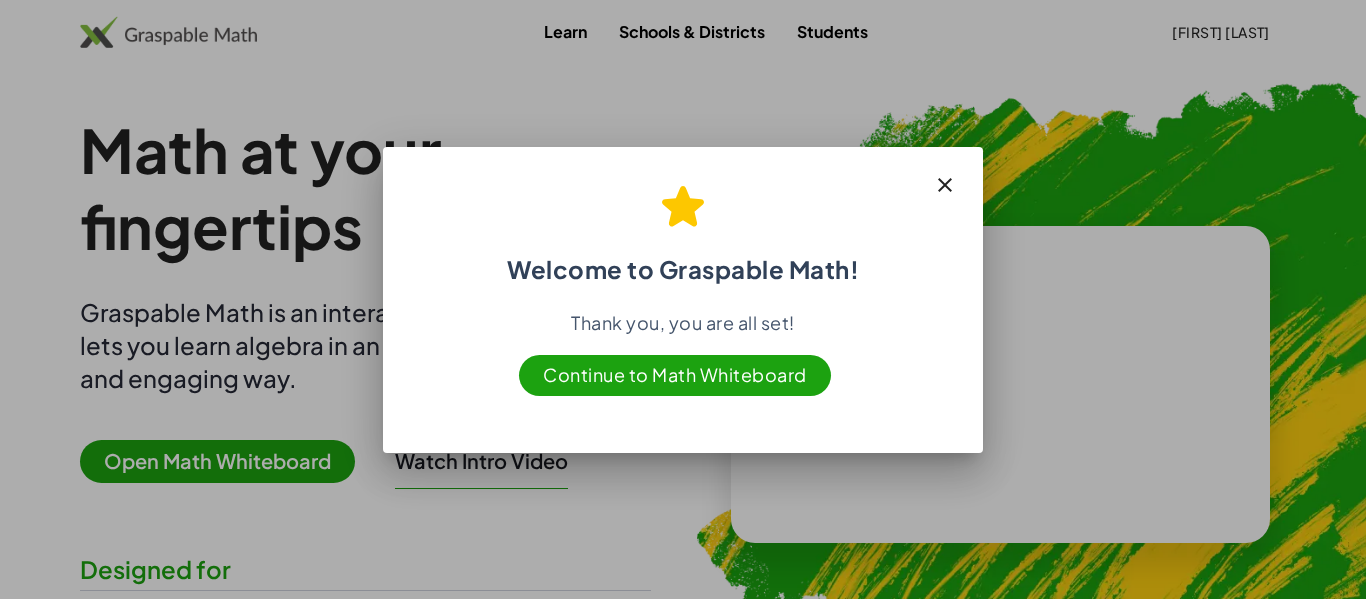 click 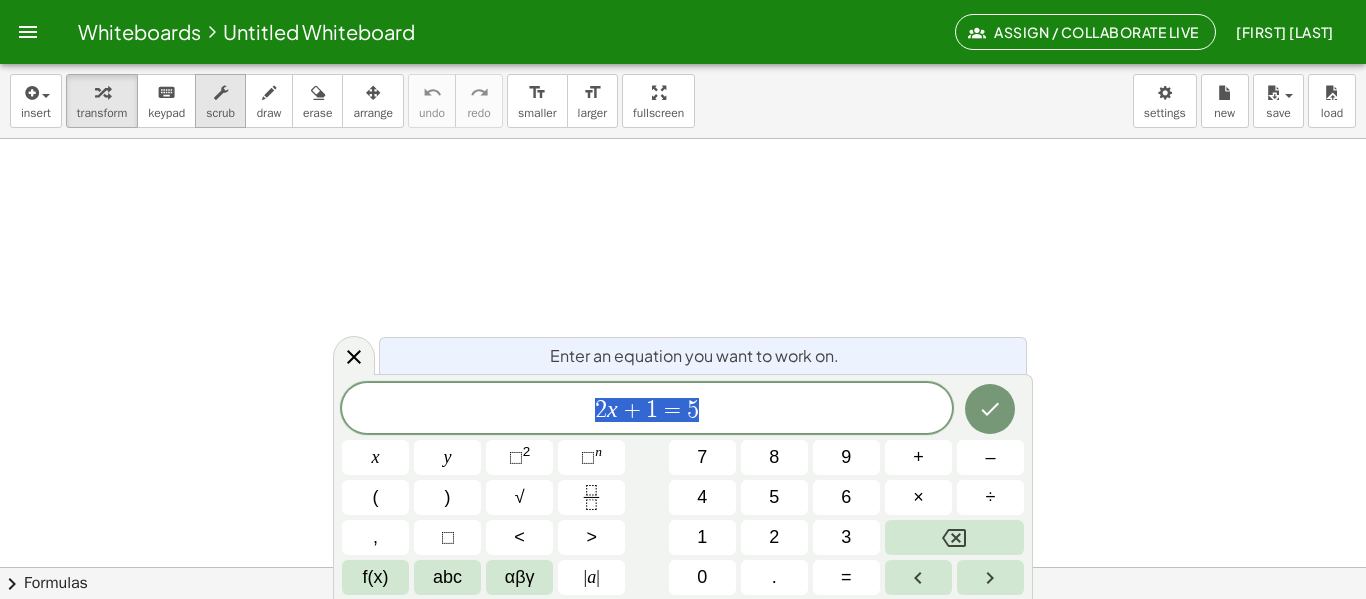 scroll, scrollTop: 0, scrollLeft: 0, axis: both 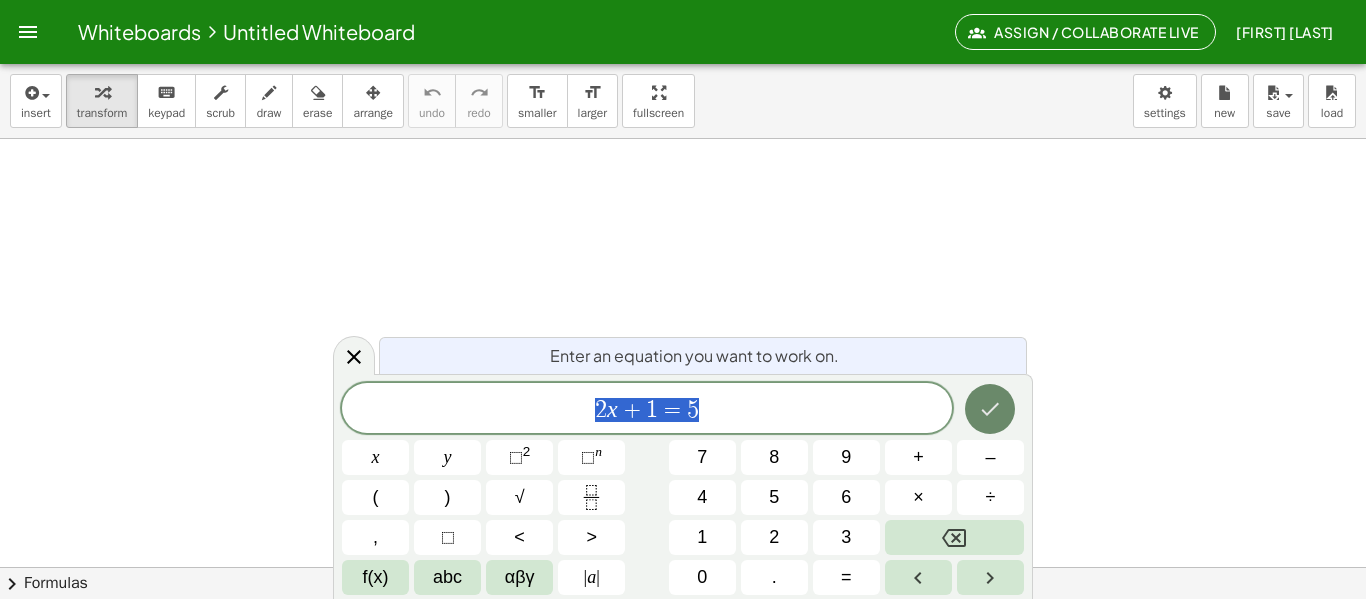 click 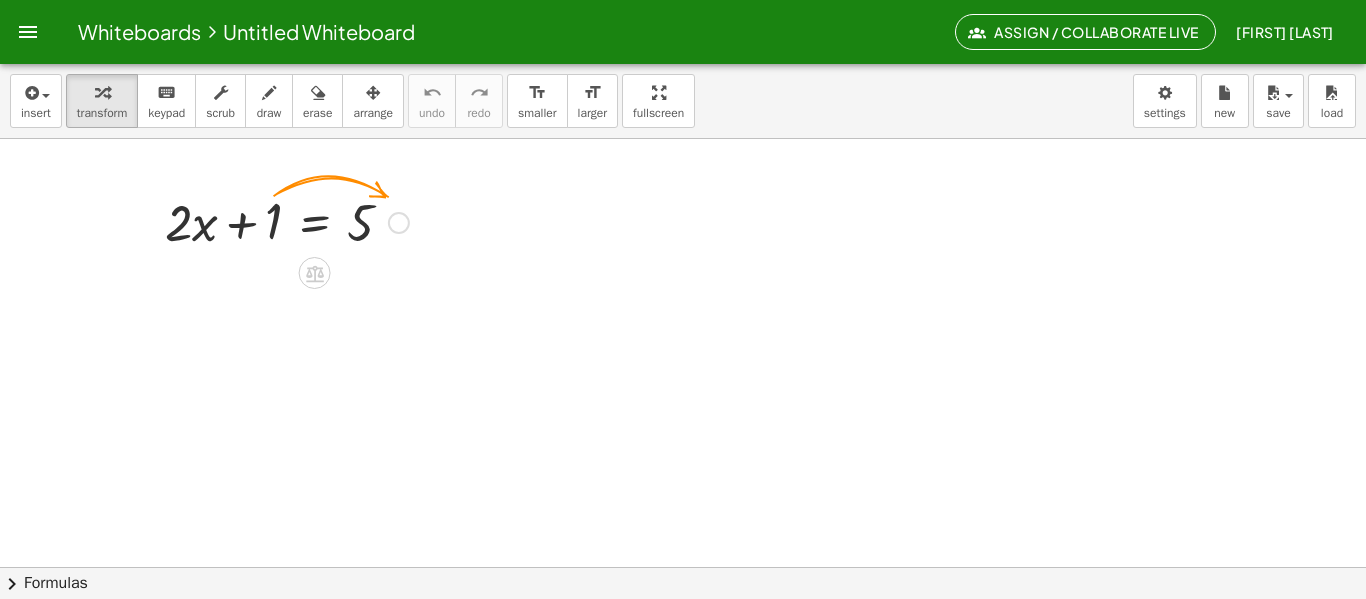 click at bounding box center (399, 223) 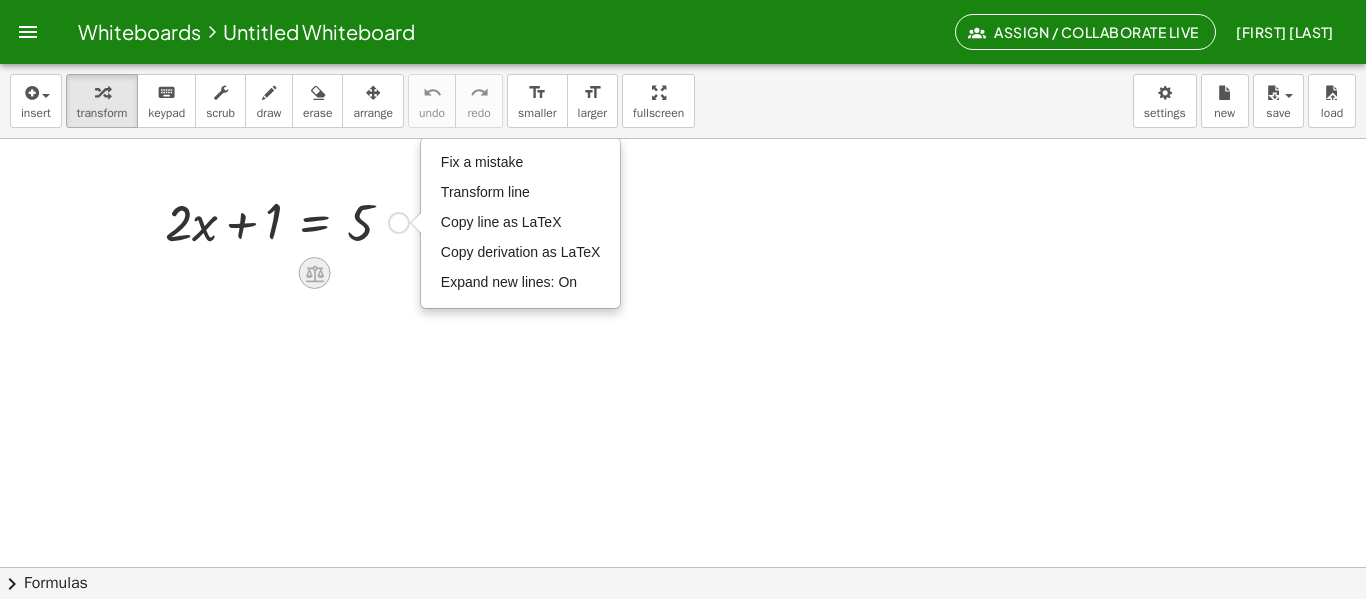 click 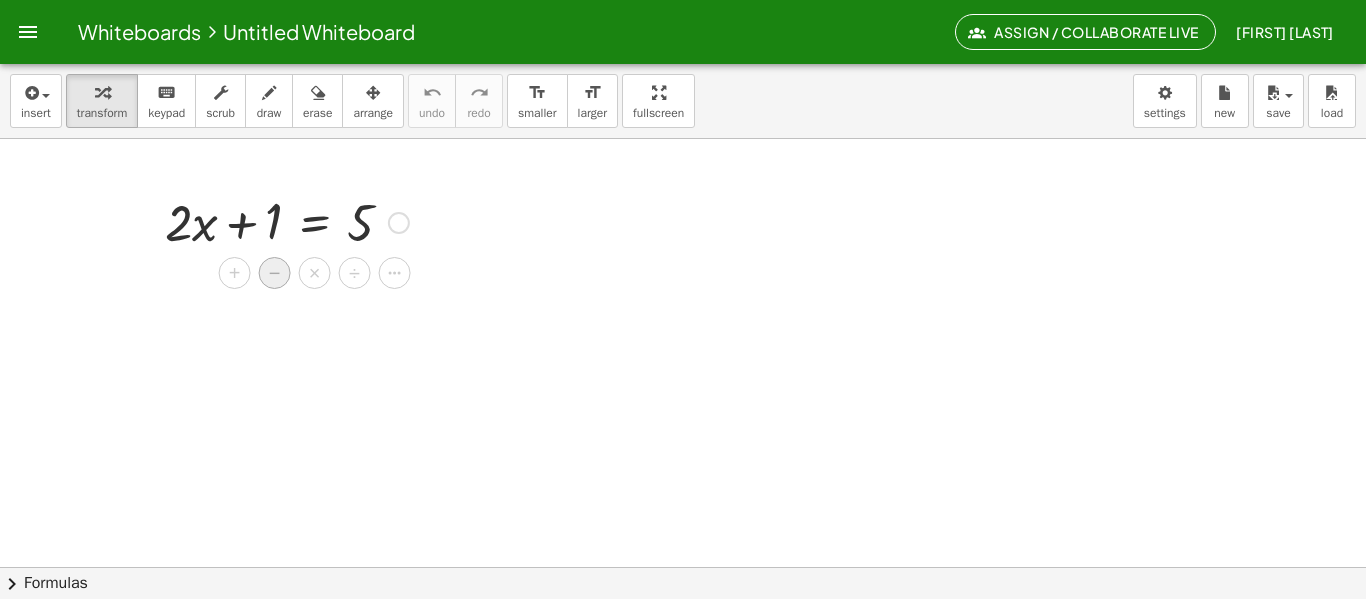 click on "−" at bounding box center [275, 273] 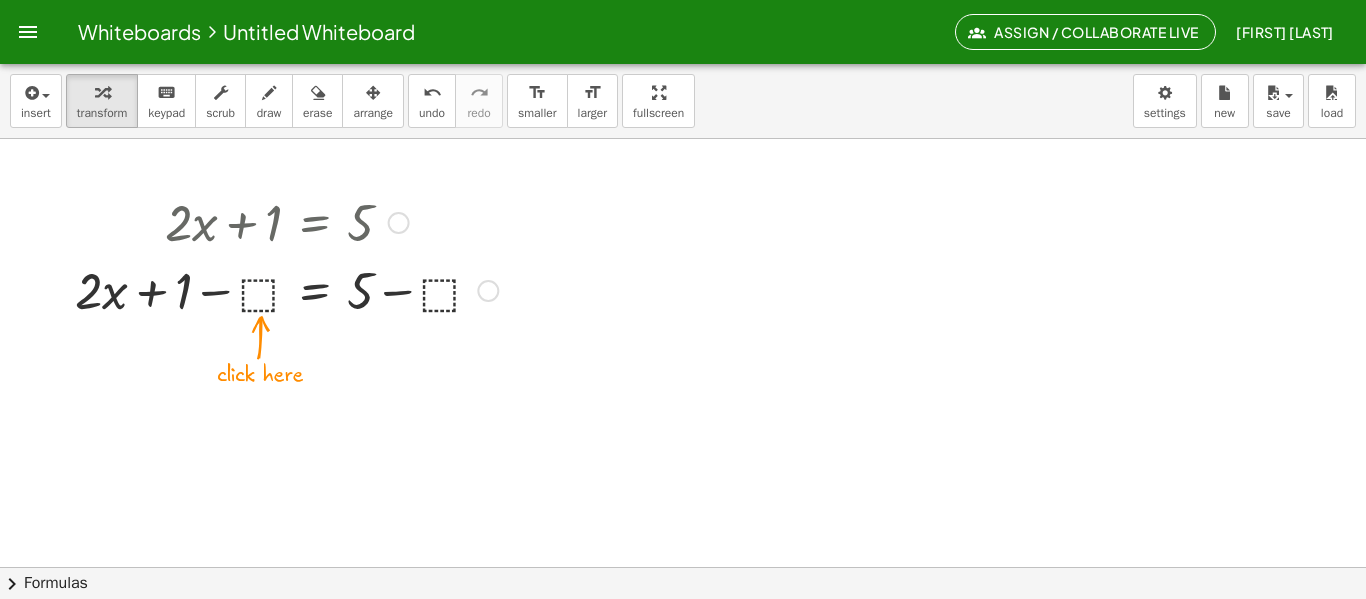 click at bounding box center [286, 289] 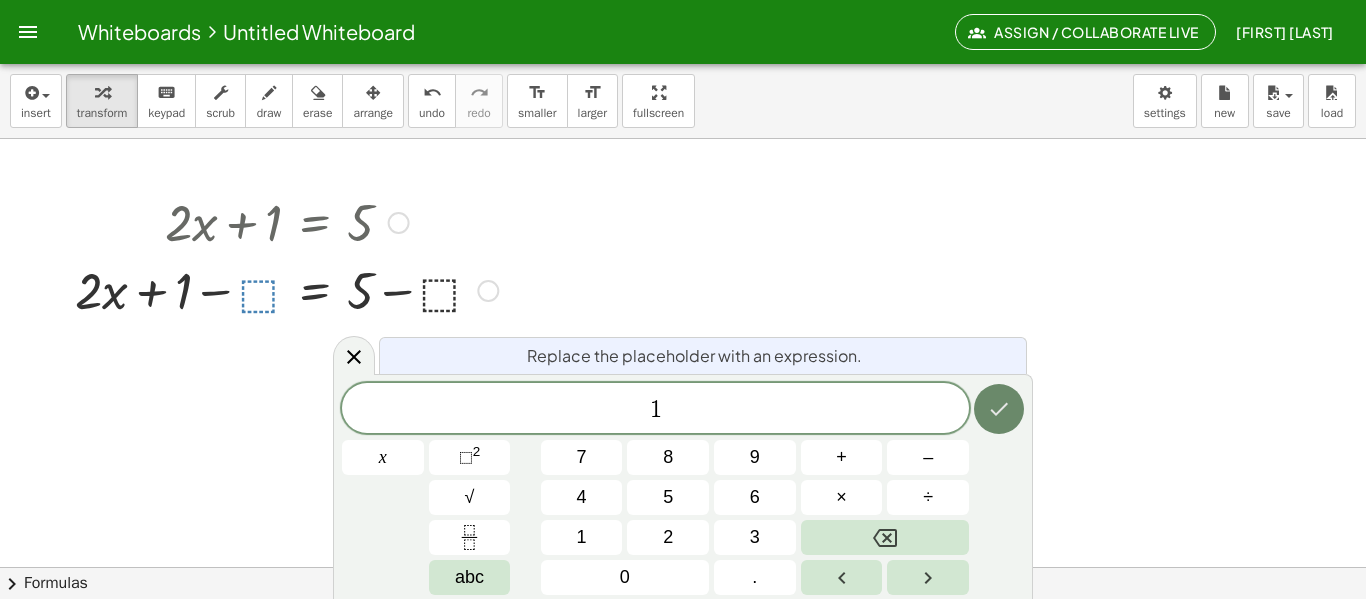 click 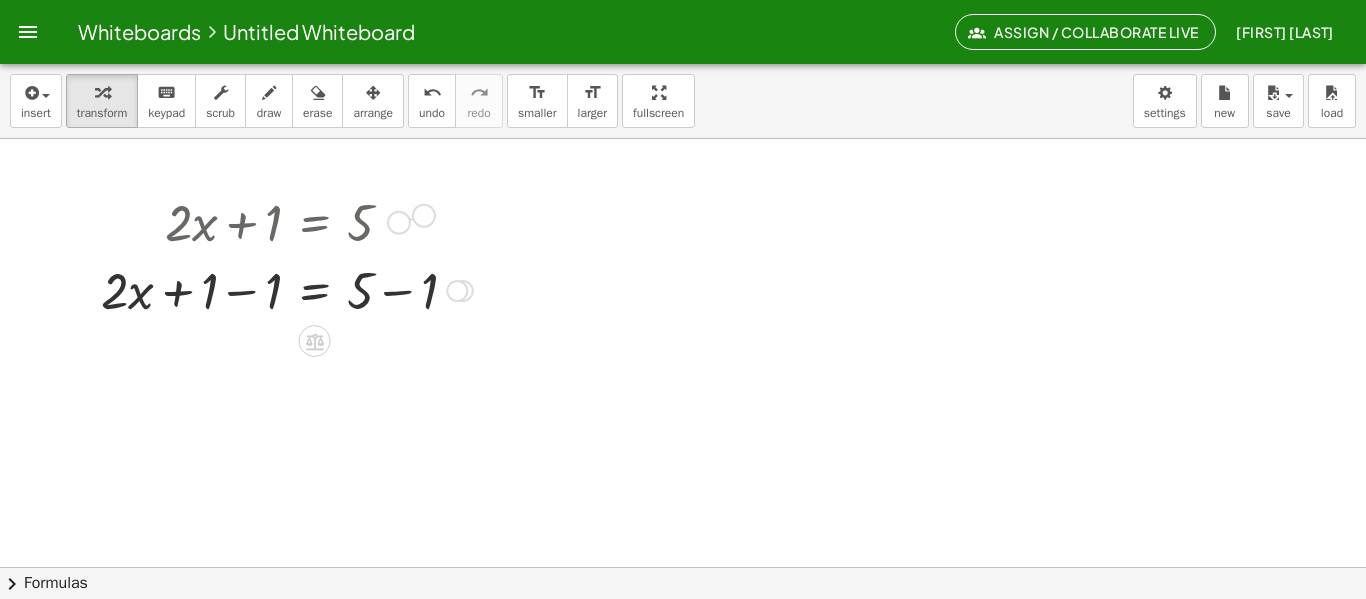 drag, startPoint x: 398, startPoint y: 223, endPoint x: 426, endPoint y: 221, distance: 28.071337 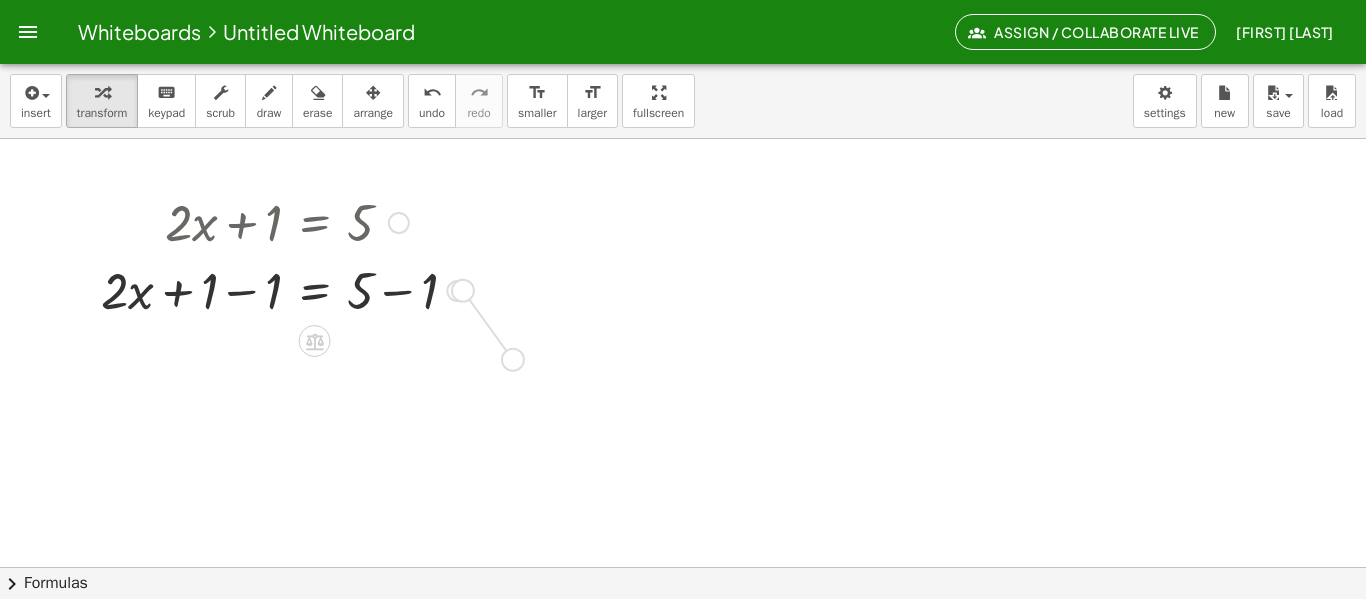 drag, startPoint x: 457, startPoint y: 296, endPoint x: 509, endPoint y: 367, distance: 88.005684 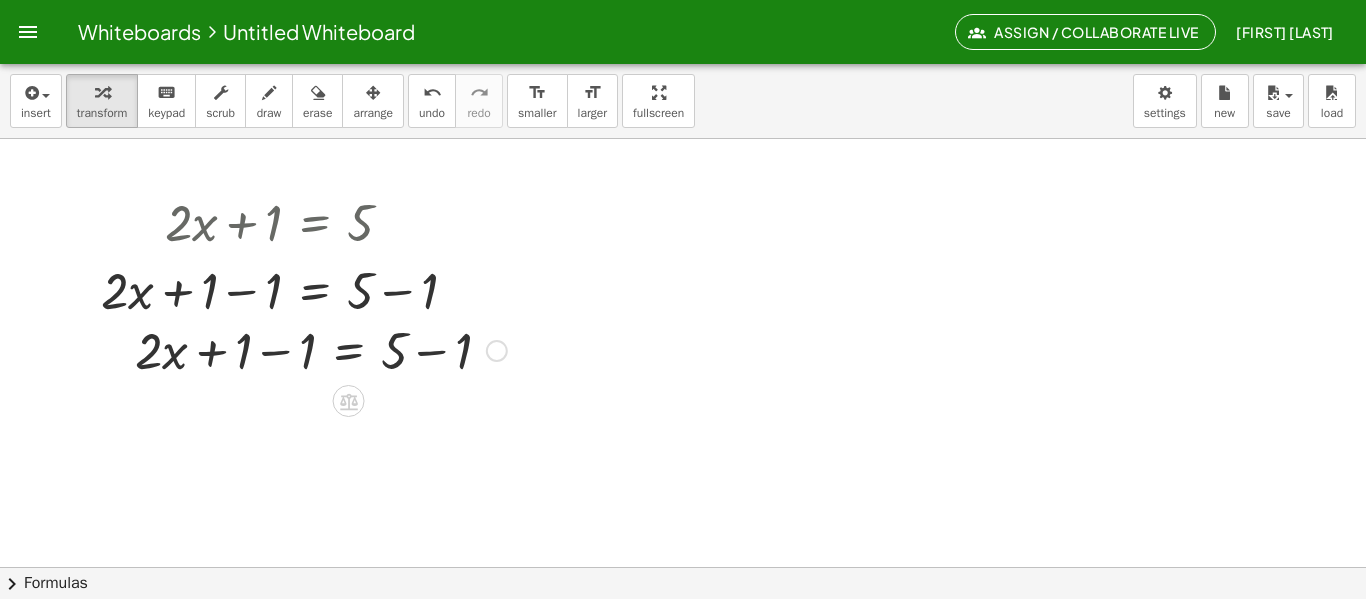 click at bounding box center [497, 351] 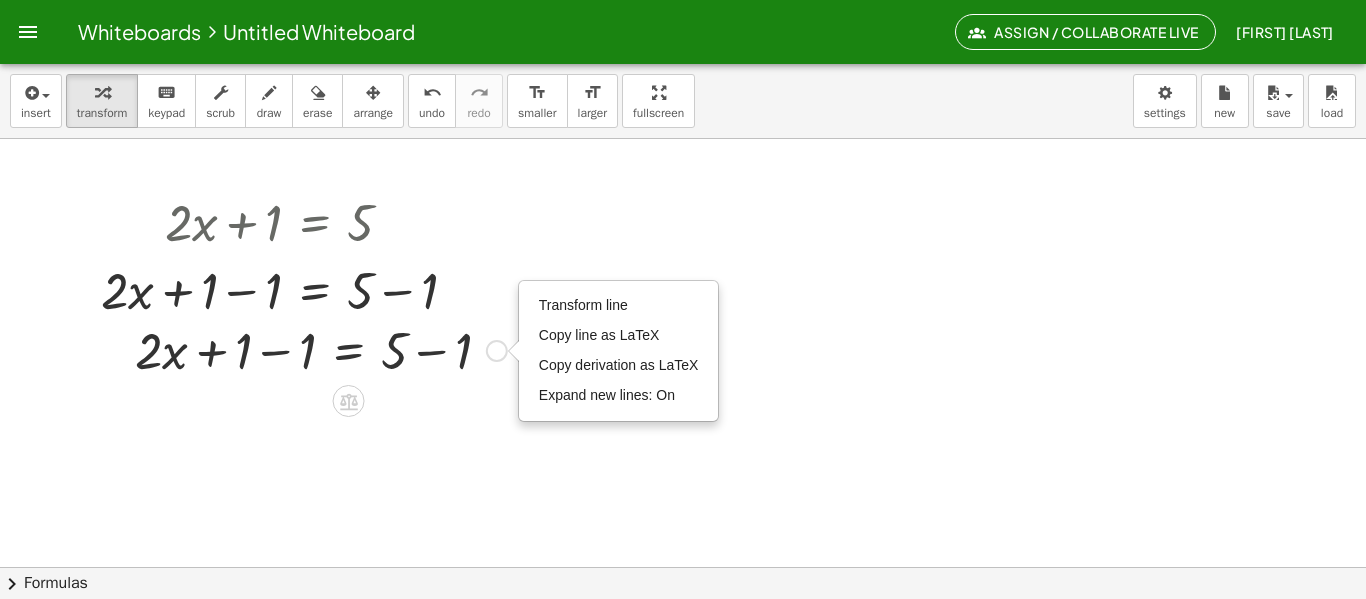 click 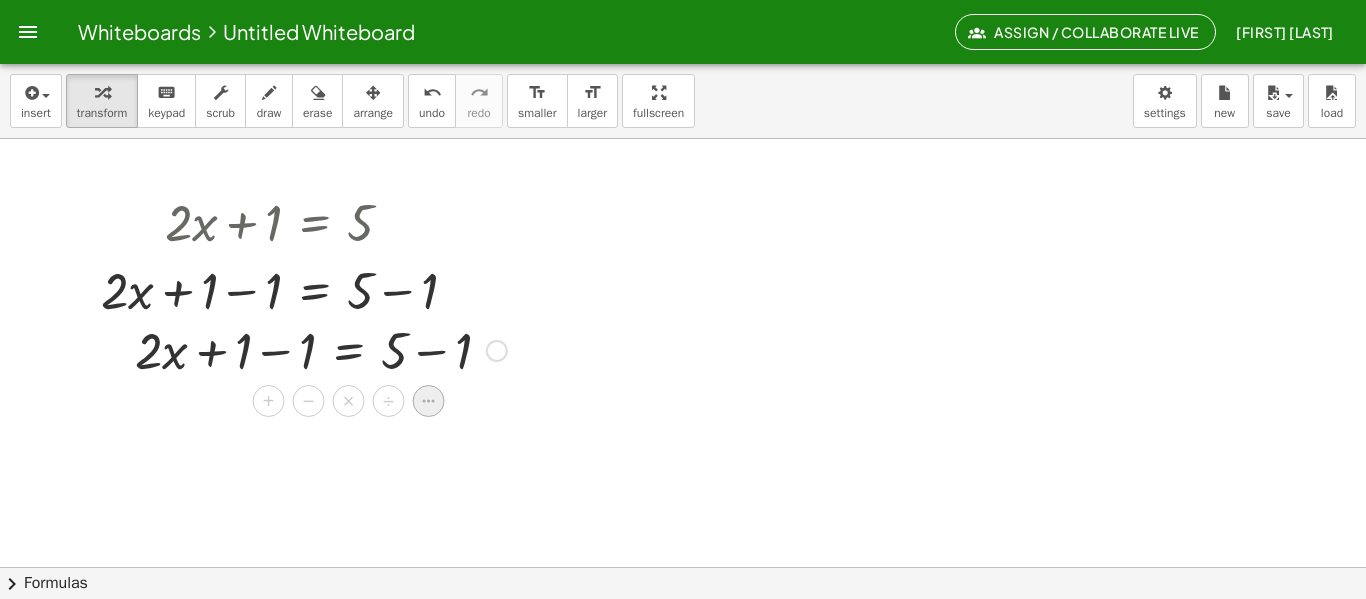 click 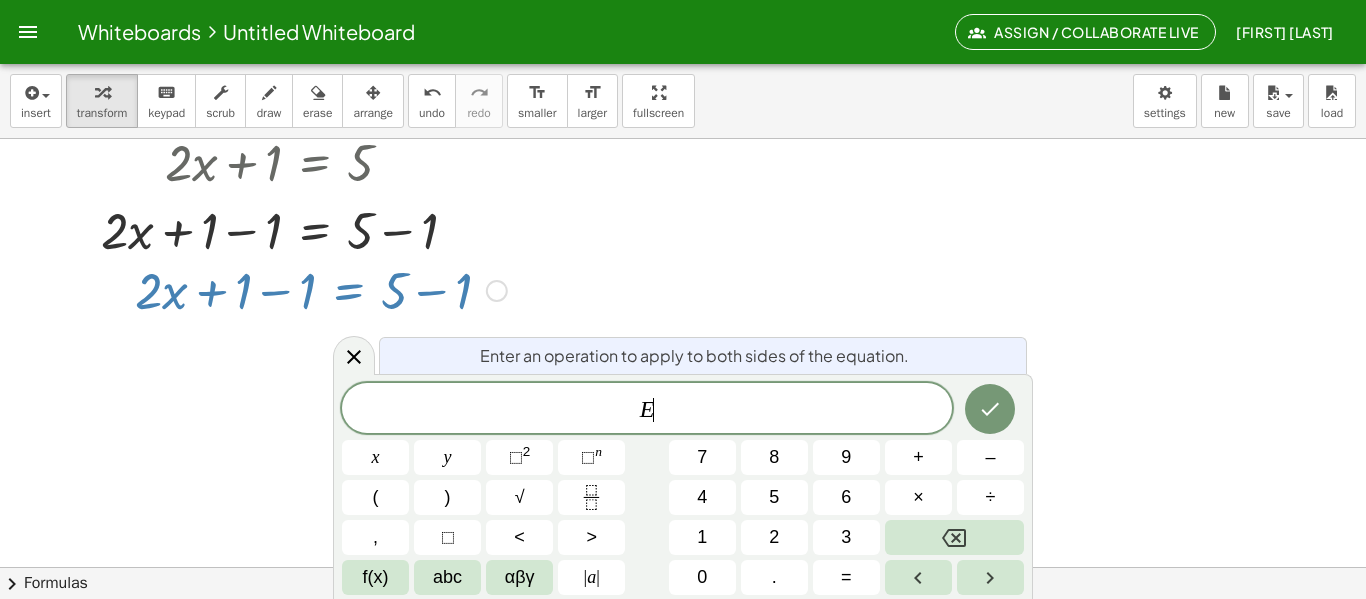 scroll, scrollTop: 111, scrollLeft: 0, axis: vertical 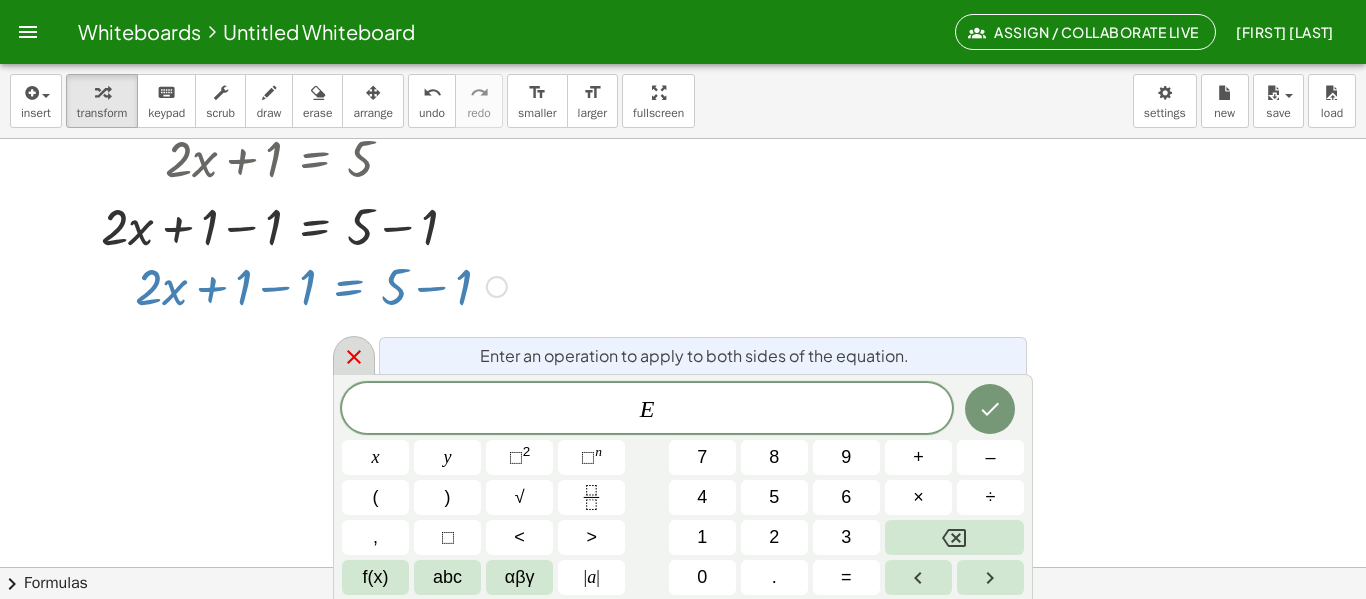 click at bounding box center (354, 355) 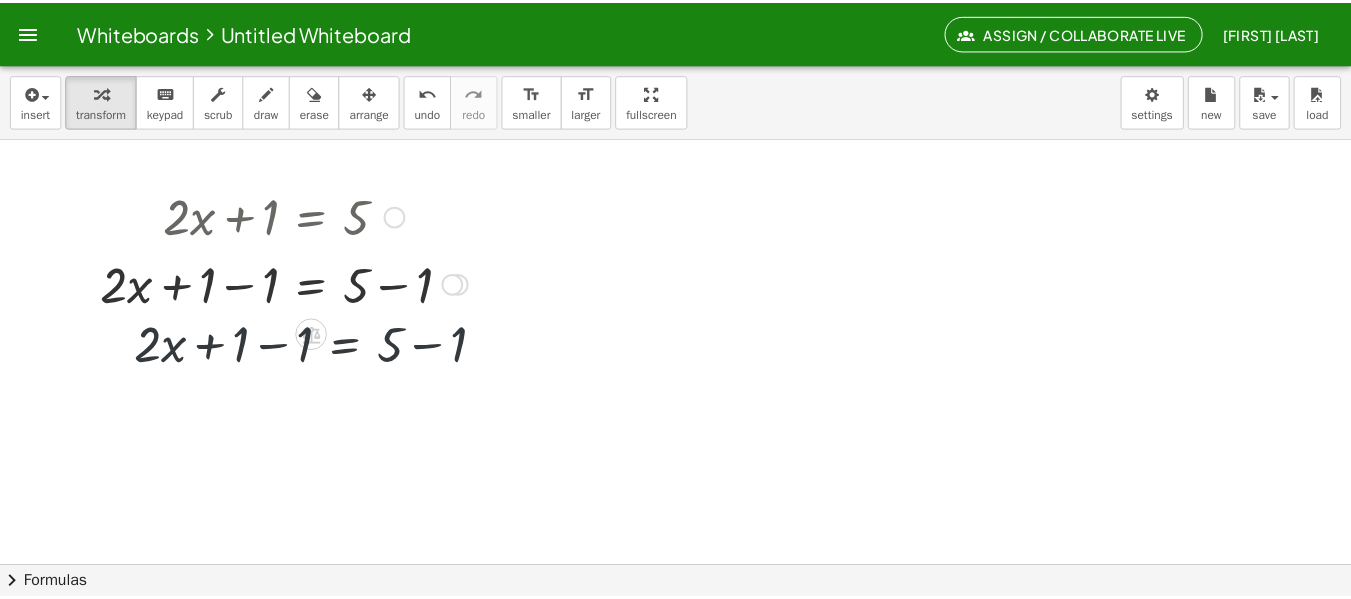 scroll, scrollTop: 47, scrollLeft: 0, axis: vertical 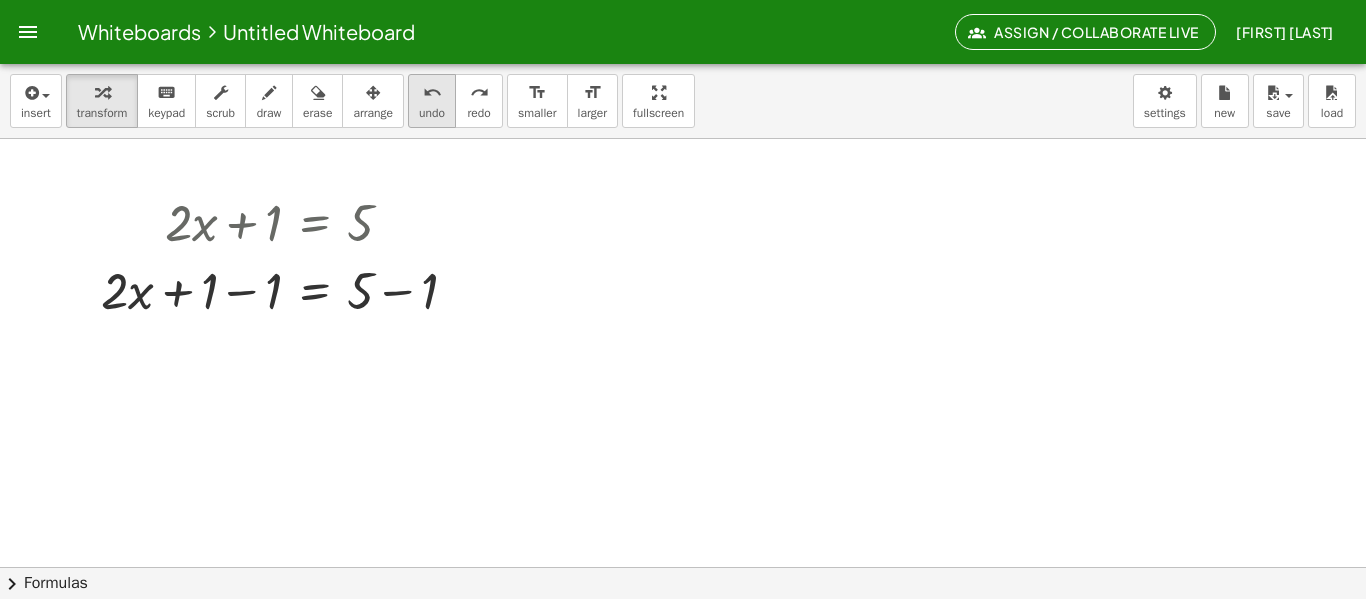click on "undo" at bounding box center [432, 113] 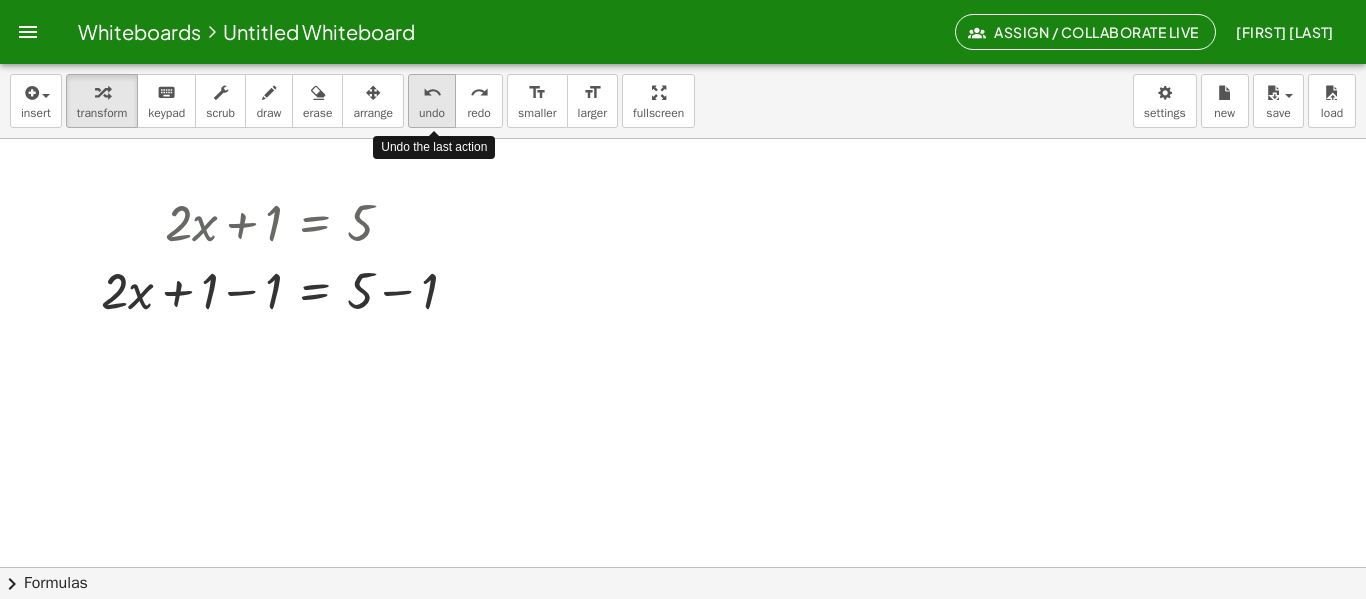 click on "undo" at bounding box center [432, 113] 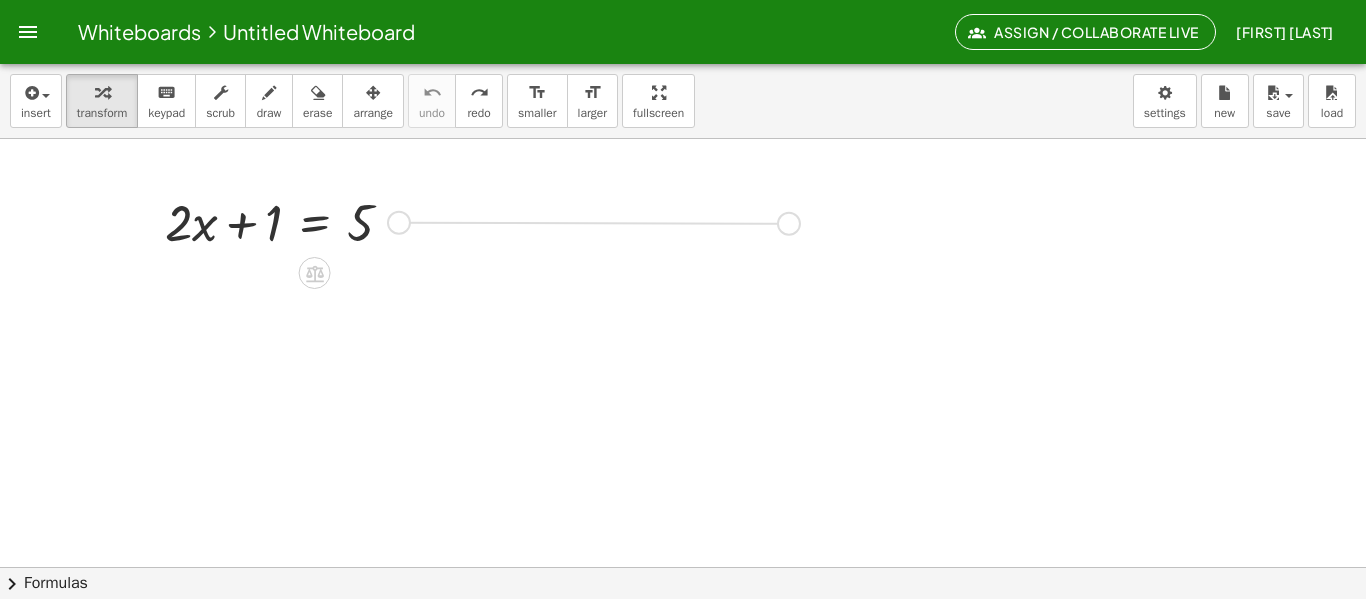 drag, startPoint x: 402, startPoint y: 218, endPoint x: 796, endPoint y: 220, distance: 394.00507 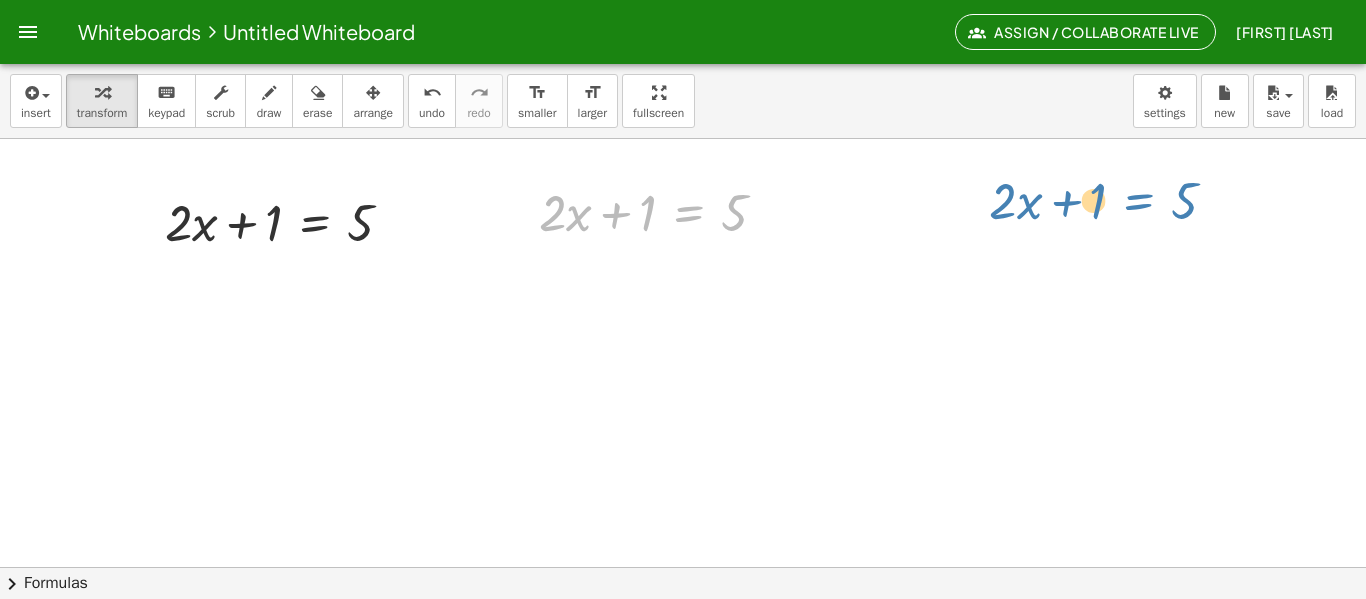 drag, startPoint x: 657, startPoint y: 220, endPoint x: 1109, endPoint y: 210, distance: 452.1106 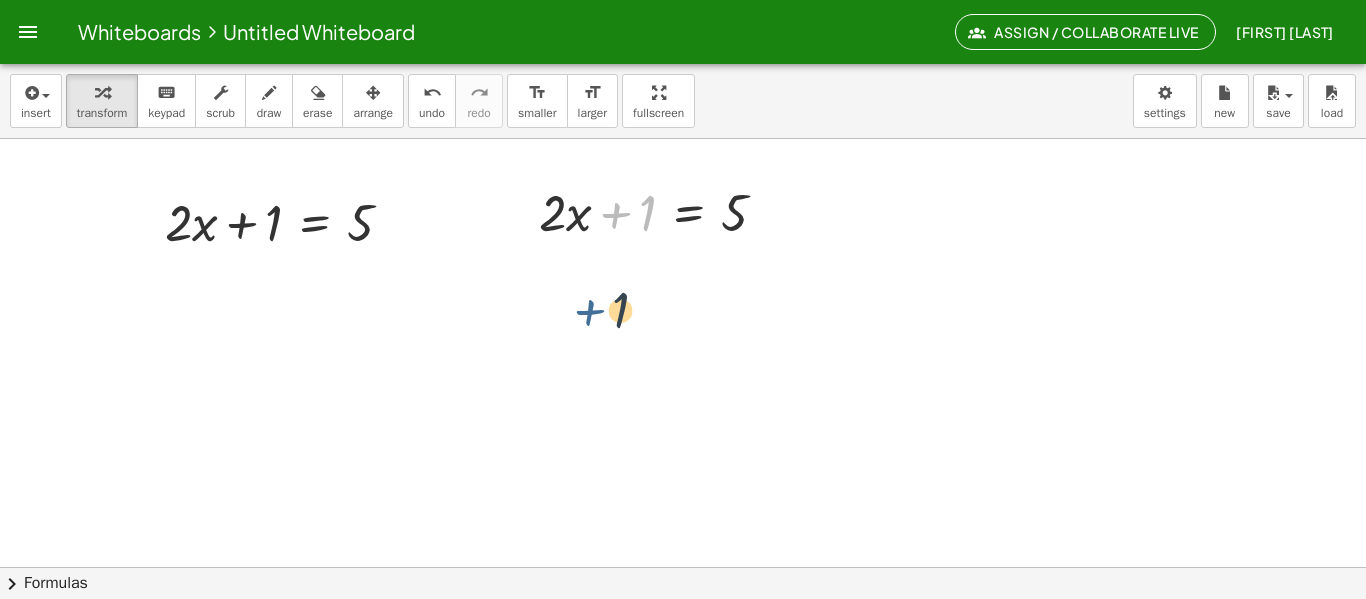 drag, startPoint x: 629, startPoint y: 230, endPoint x: 601, endPoint y: 328, distance: 101.92154 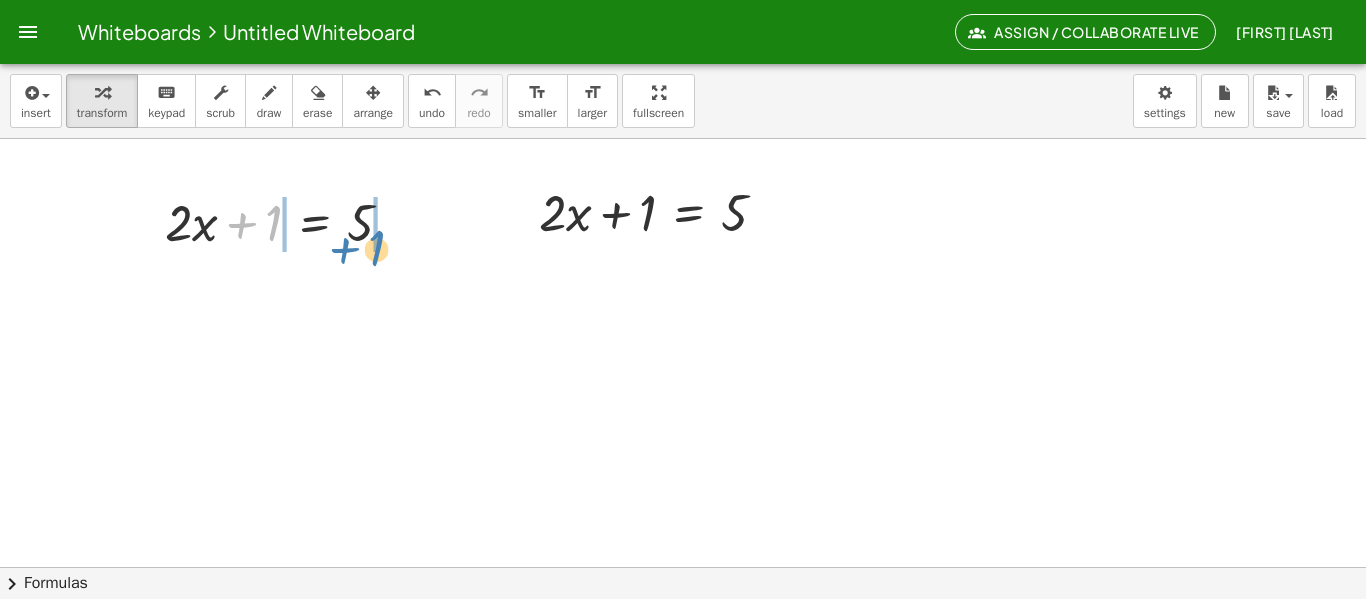 drag, startPoint x: 244, startPoint y: 237, endPoint x: 347, endPoint y: 261, distance: 105.75916 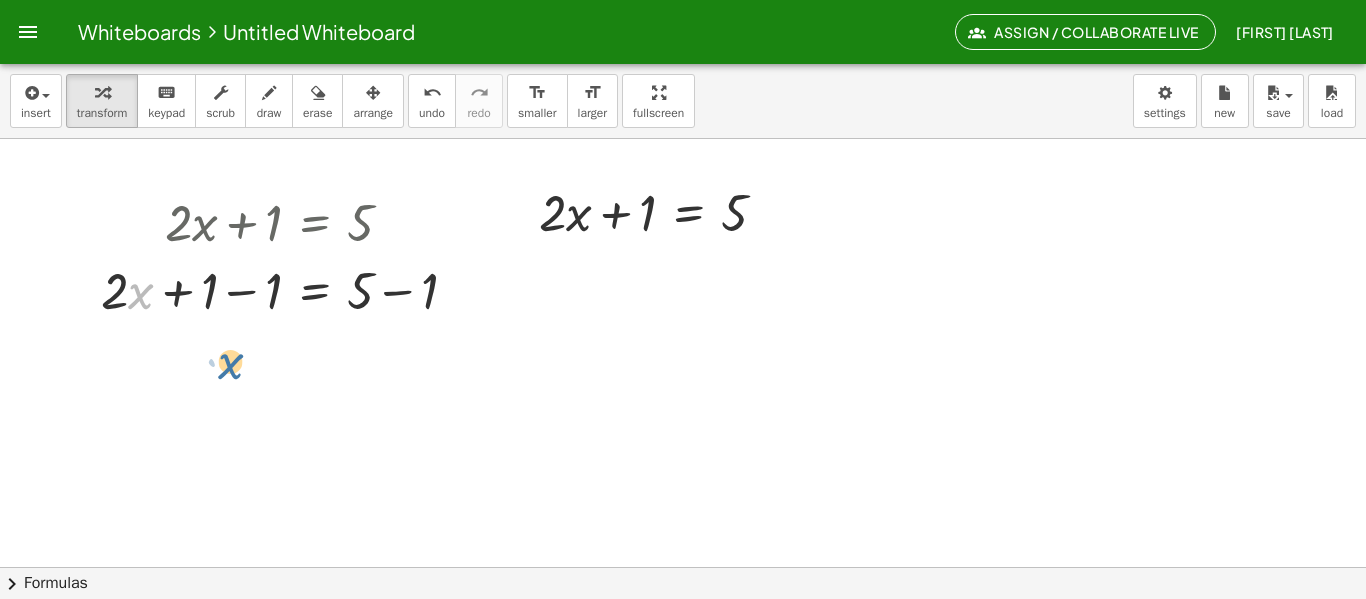 drag, startPoint x: 137, startPoint y: 300, endPoint x: 236, endPoint y: 372, distance: 122.41323 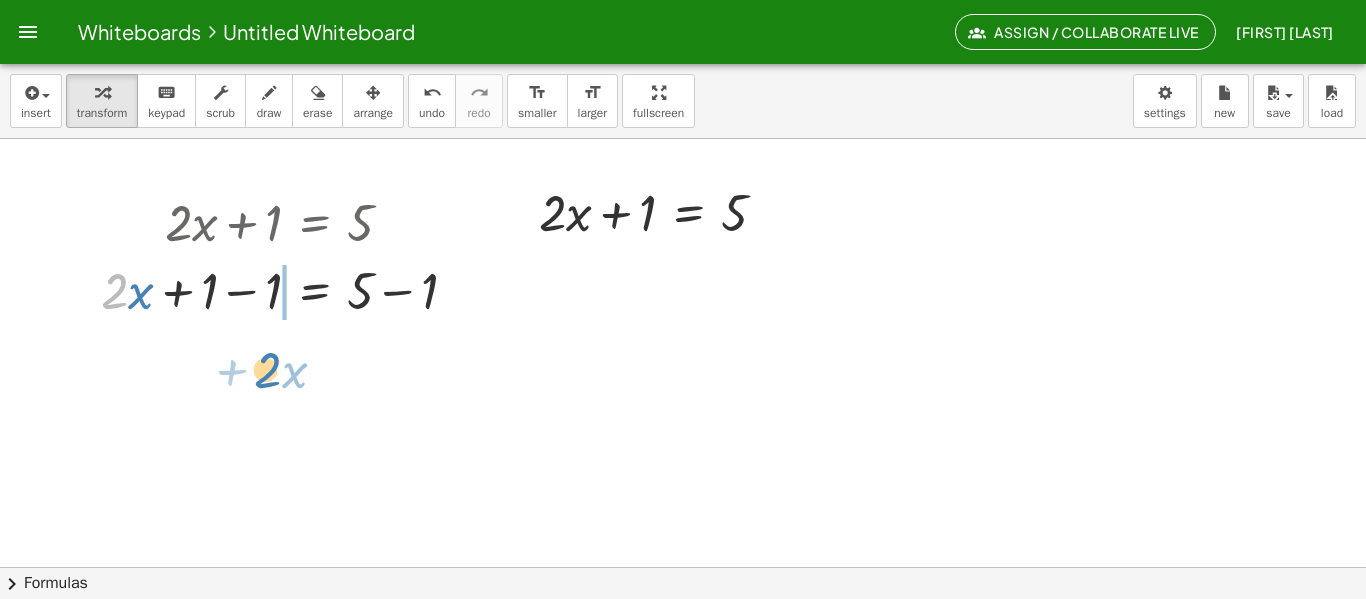 drag, startPoint x: 118, startPoint y: 298, endPoint x: 276, endPoint y: 374, distance: 175.32826 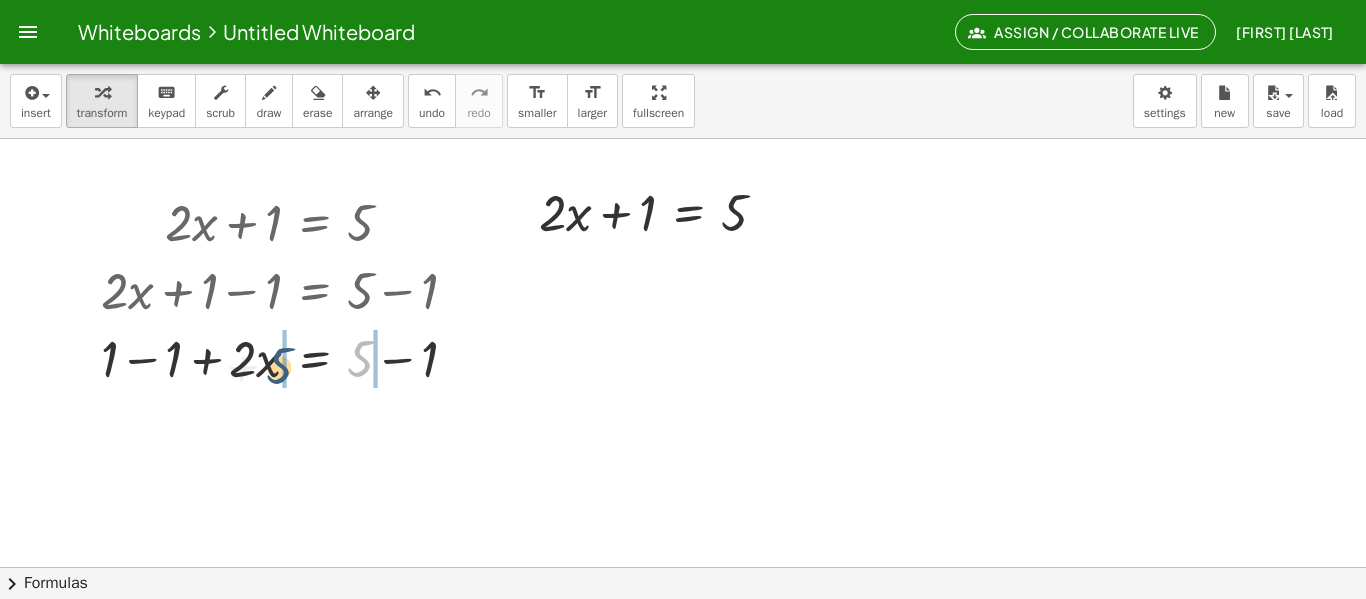 drag, startPoint x: 359, startPoint y: 352, endPoint x: 270, endPoint y: 356, distance: 89.08984 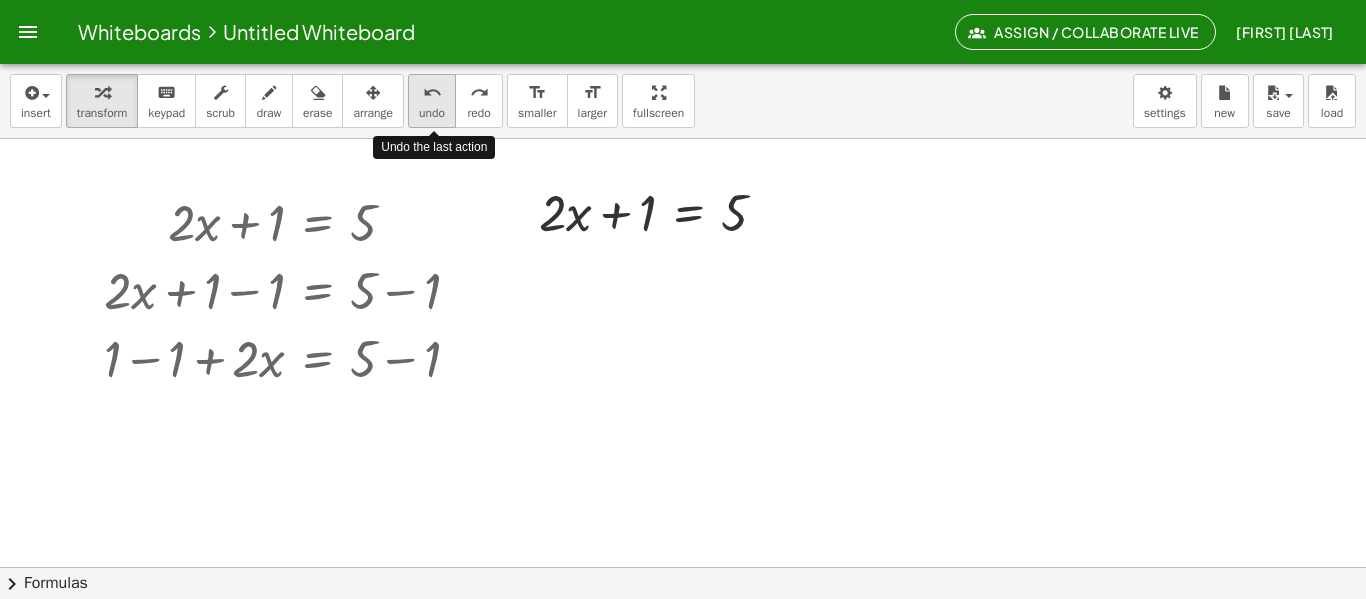 click on "undo" at bounding box center [432, 92] 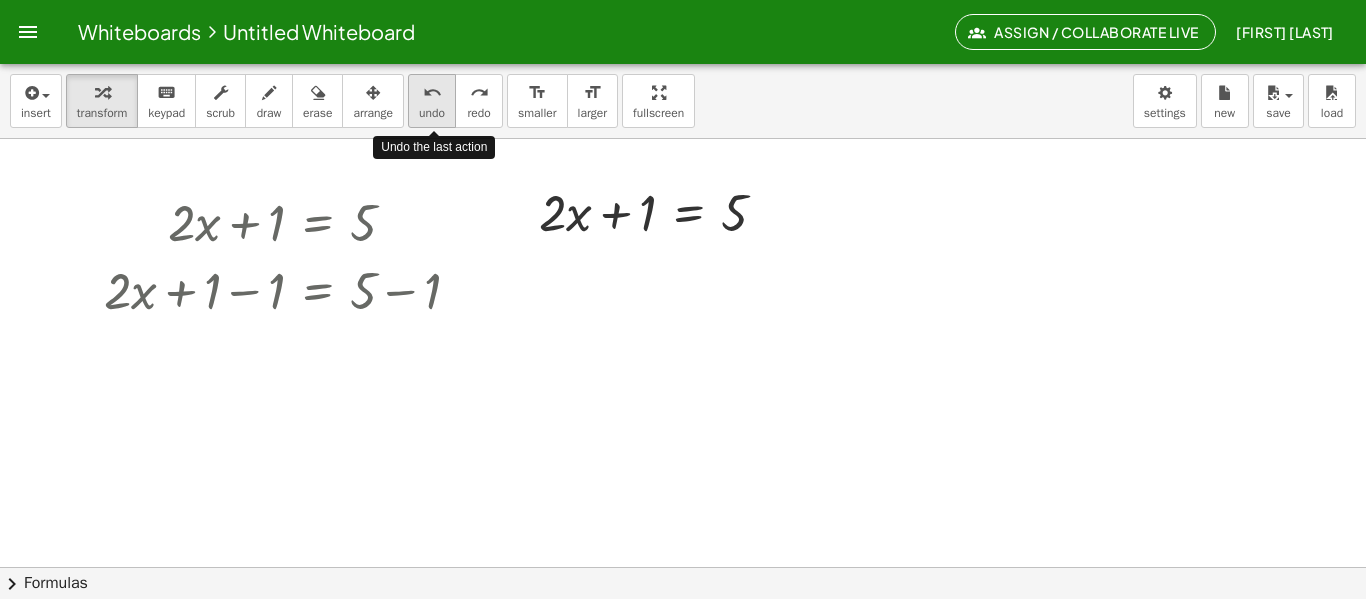click on "undo" at bounding box center (432, 92) 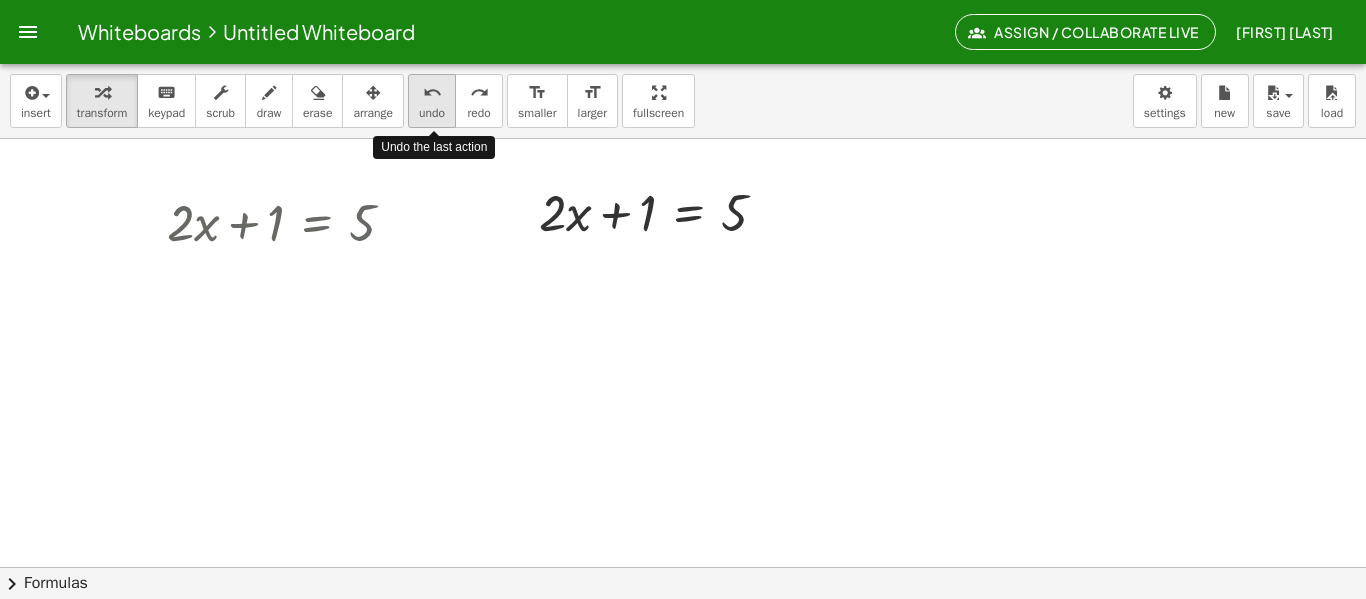 click on "undo" at bounding box center [432, 92] 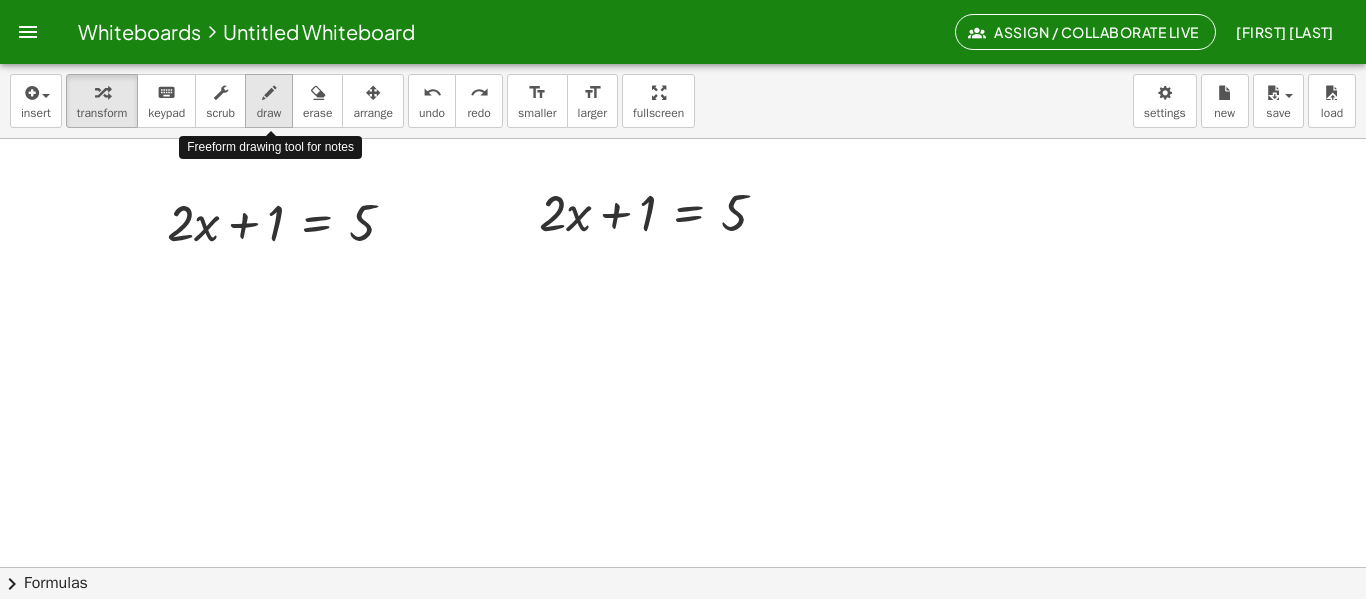 click on "draw" at bounding box center (269, 113) 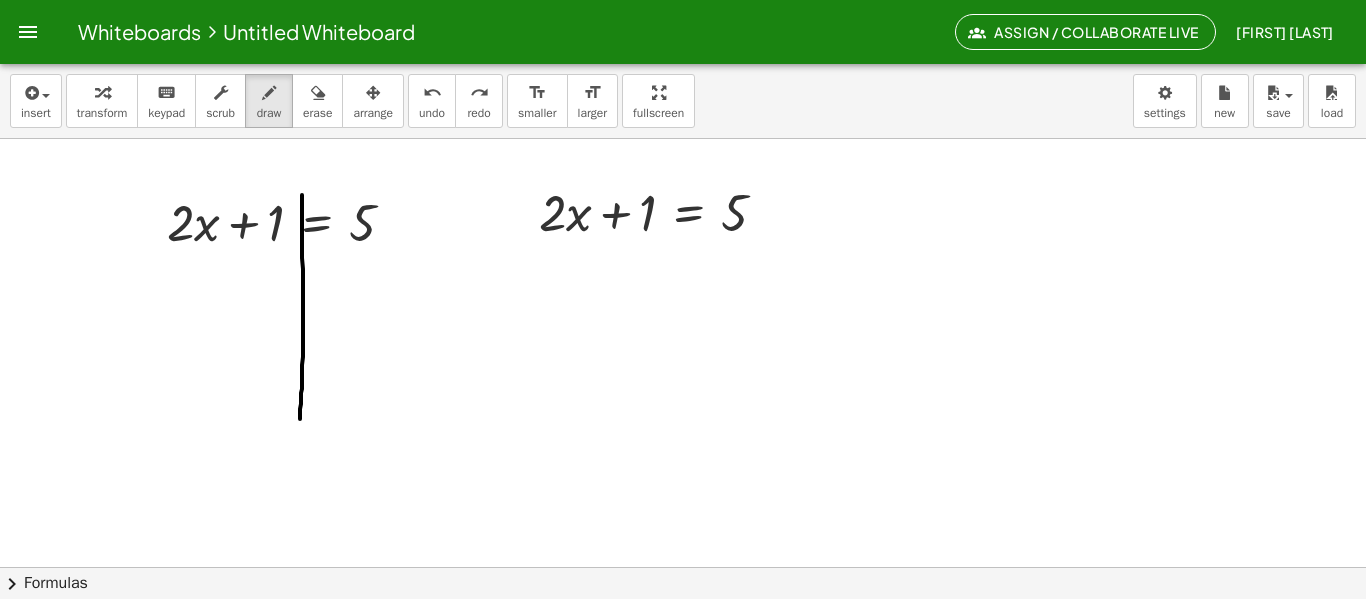 drag, startPoint x: 302, startPoint y: 195, endPoint x: 299, endPoint y: 440, distance: 245.01837 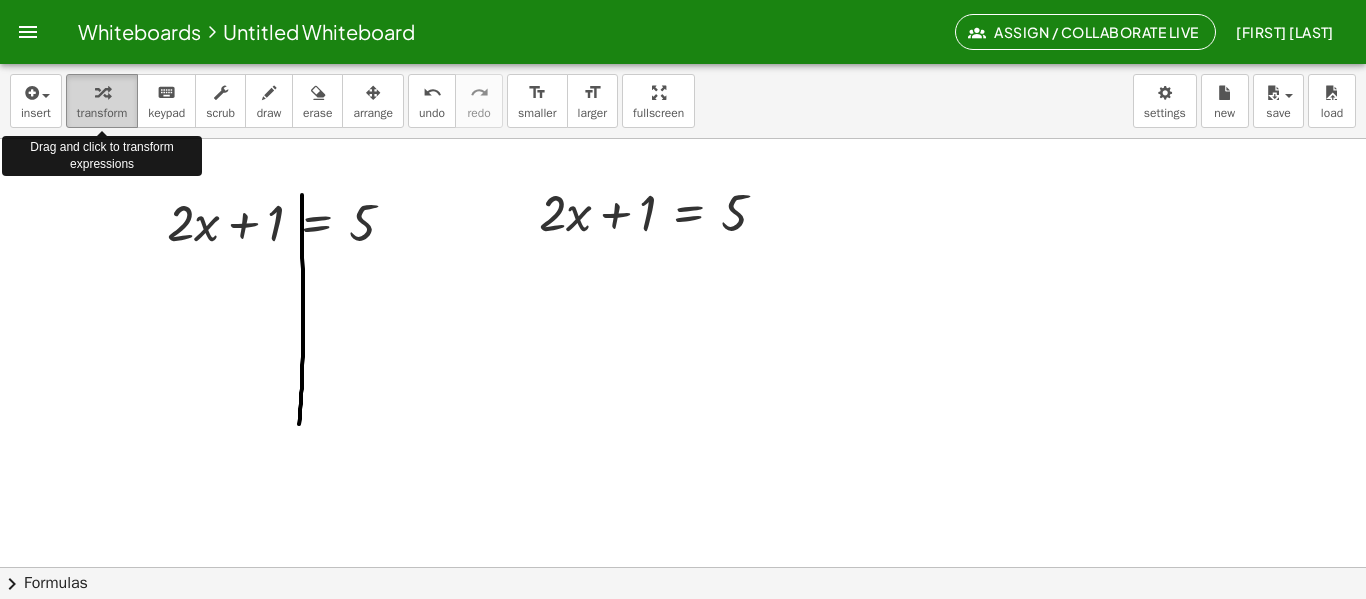 click on "transform" at bounding box center (102, 113) 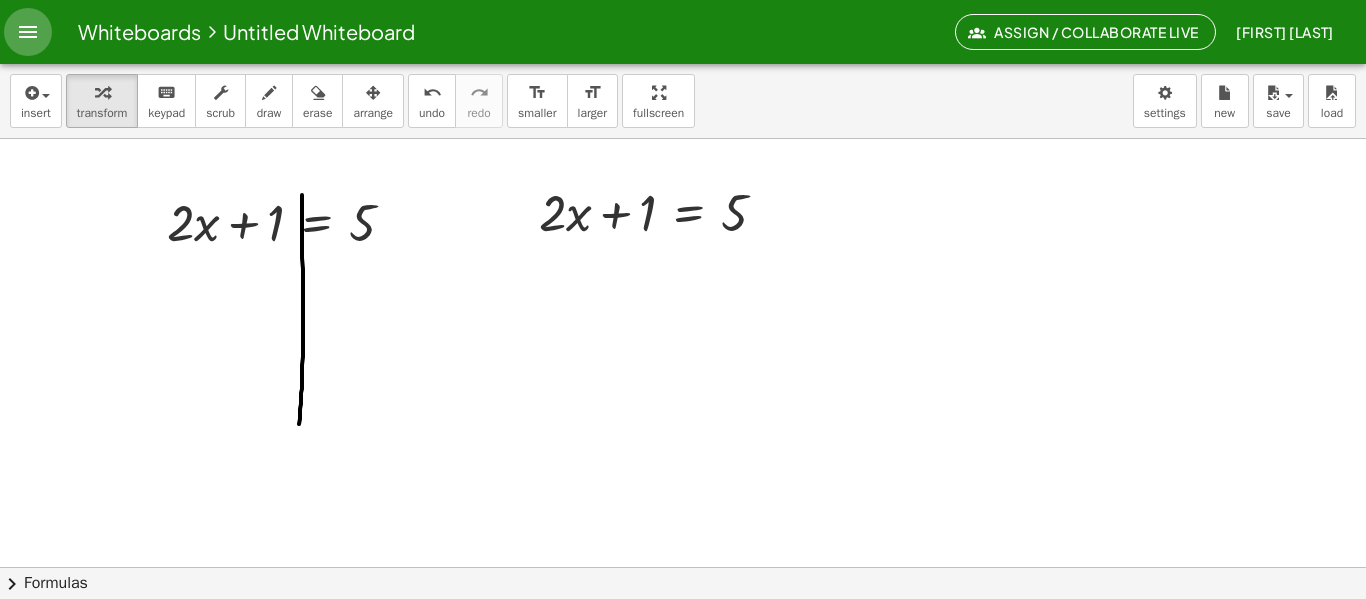 click 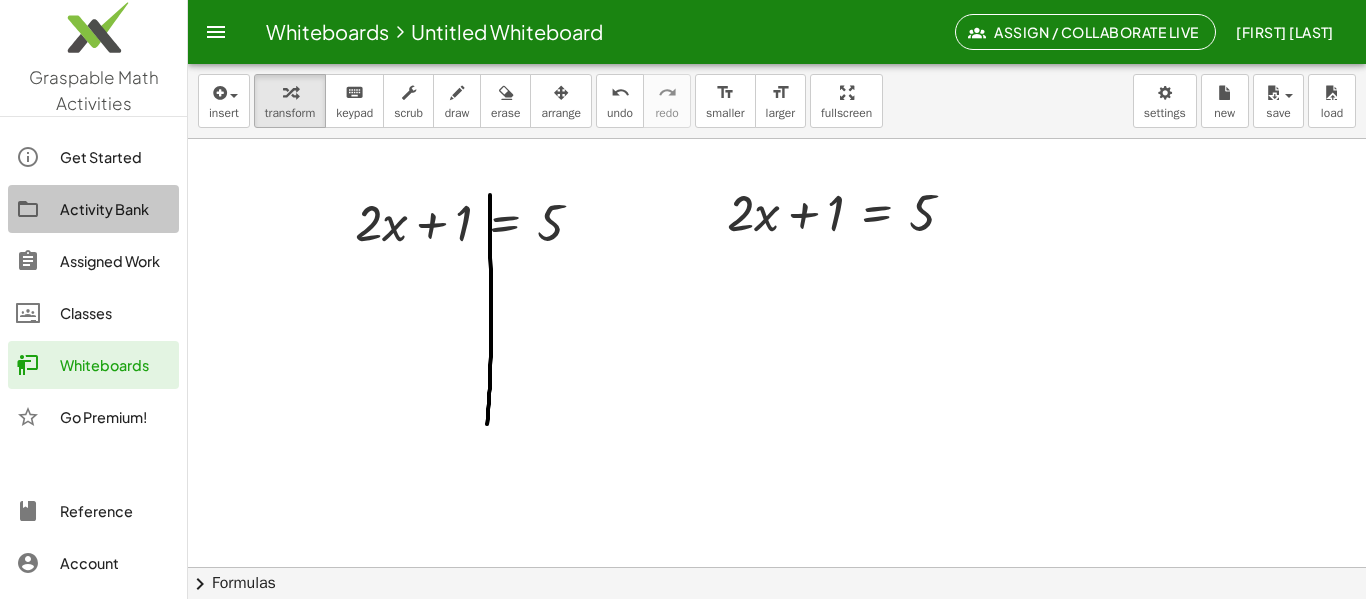 click on "Activity Bank" 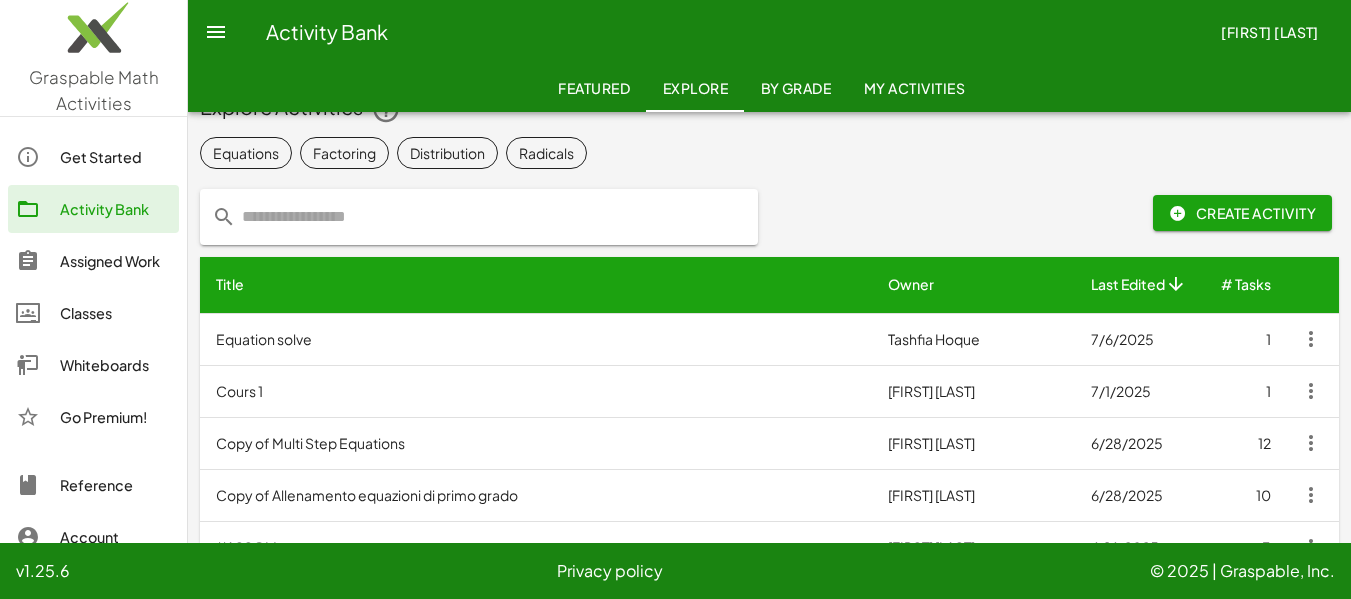 scroll, scrollTop: 48, scrollLeft: 0, axis: vertical 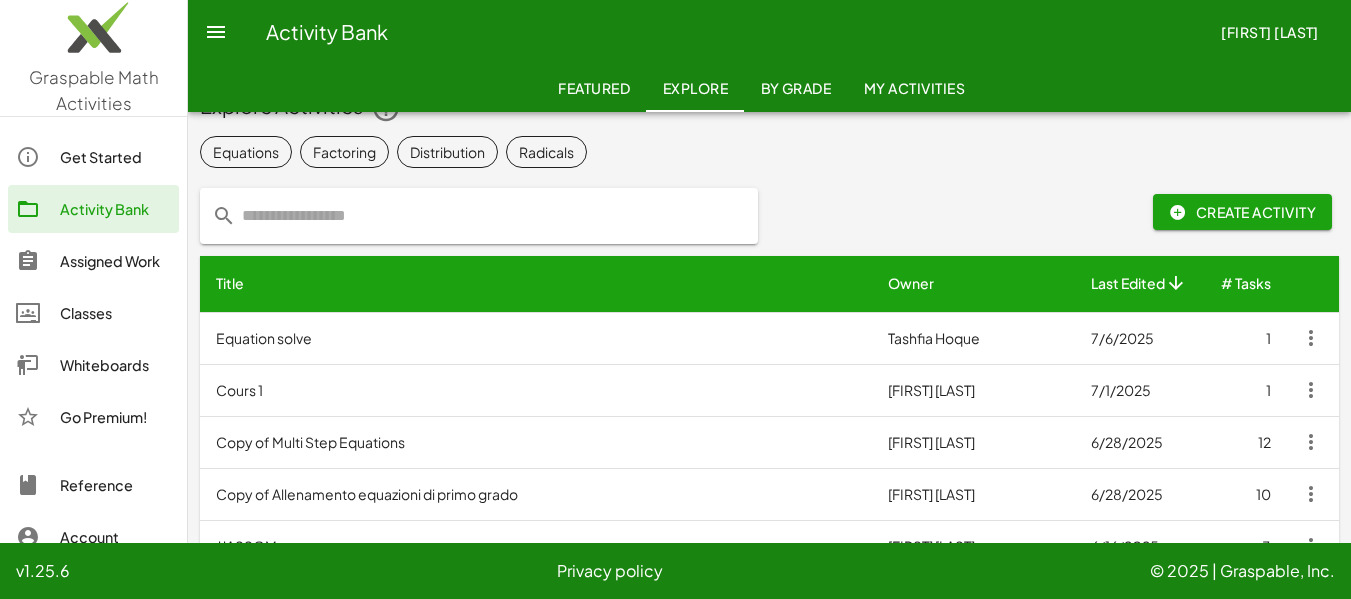 click on "Equation solve" at bounding box center [536, 338] 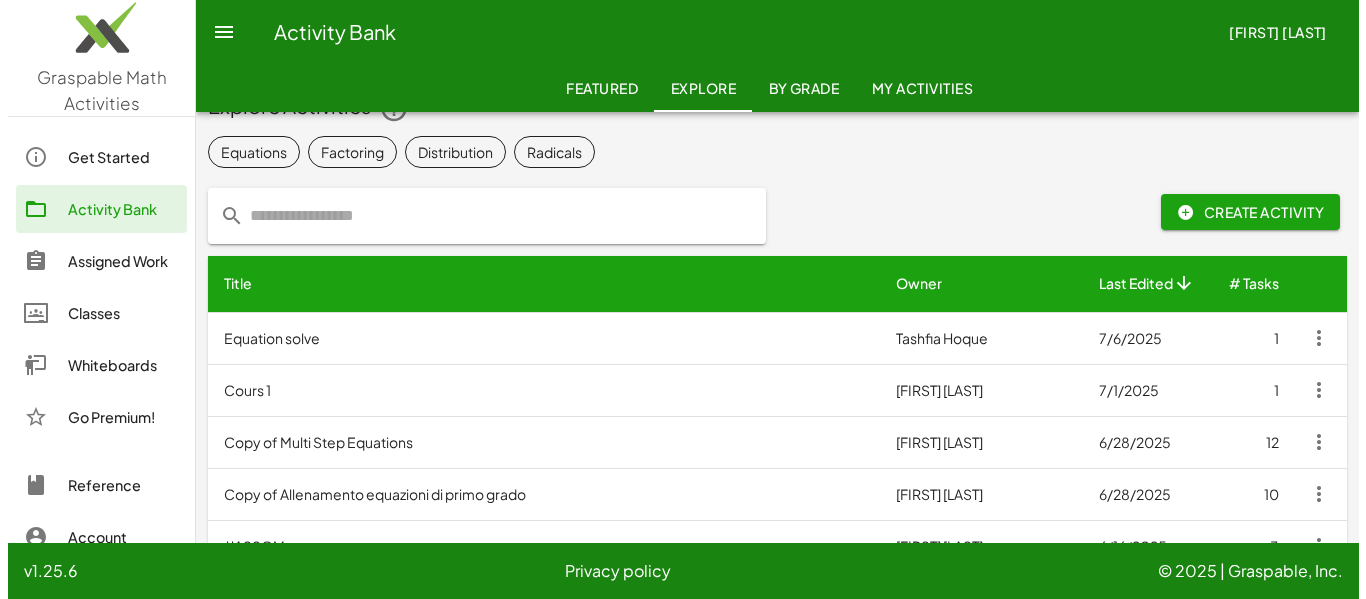 scroll, scrollTop: 0, scrollLeft: 0, axis: both 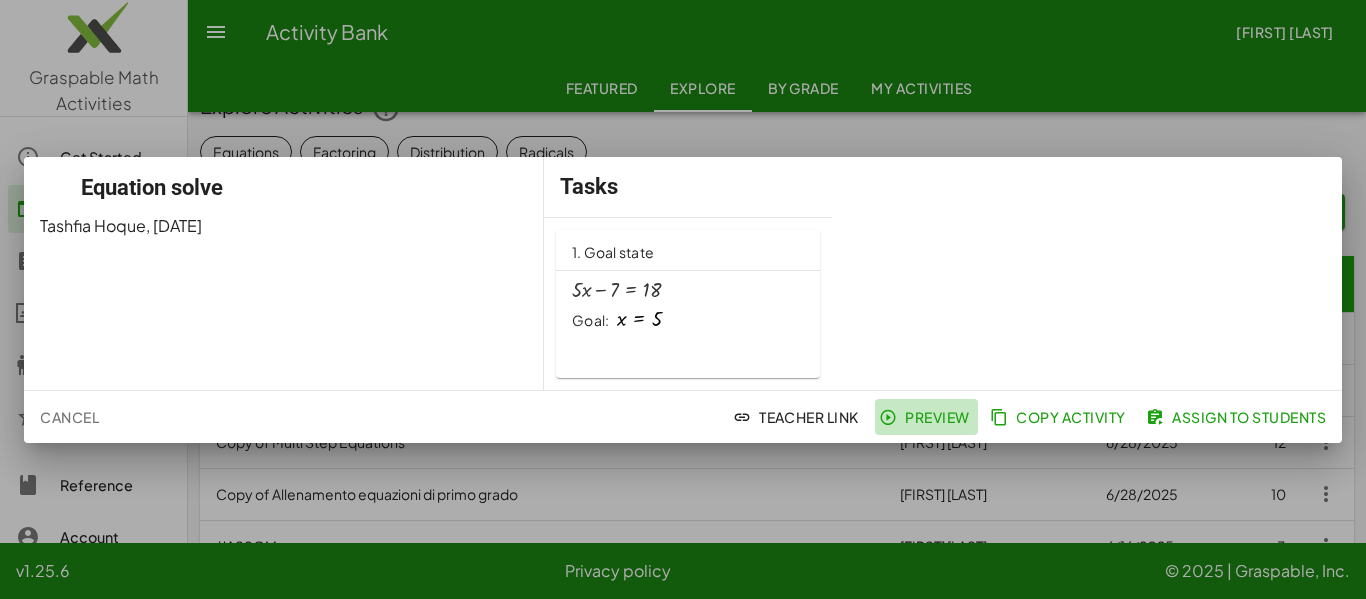 click on "Preview" 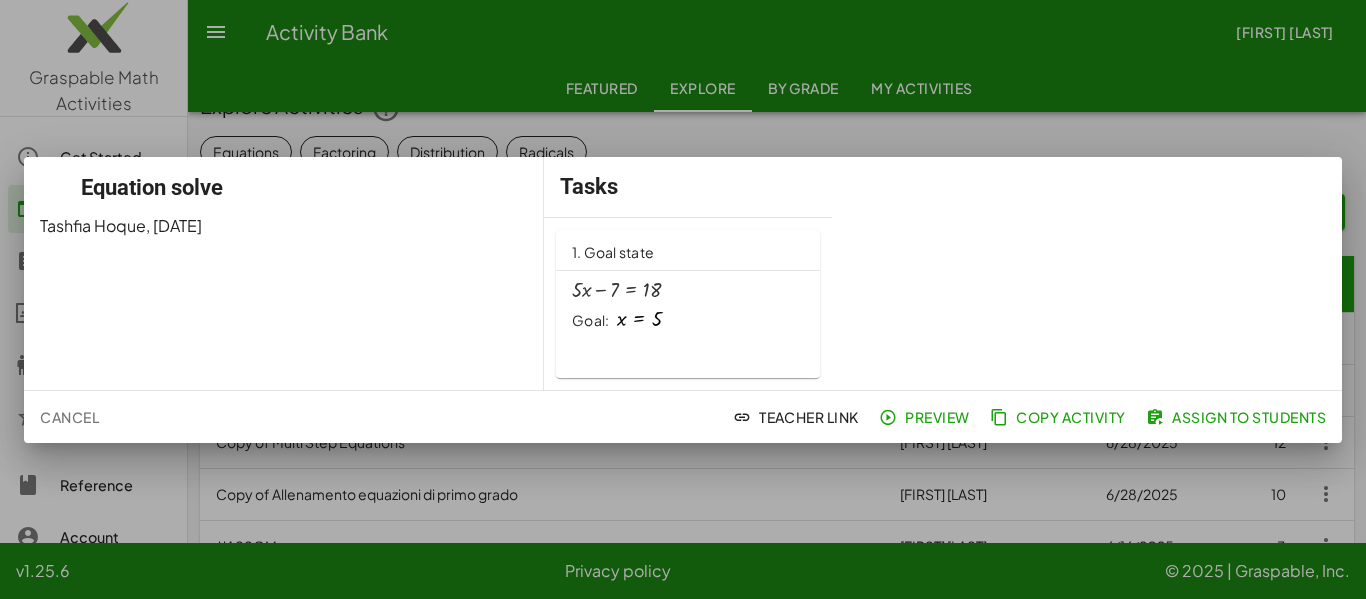 click at bounding box center (683, 299) 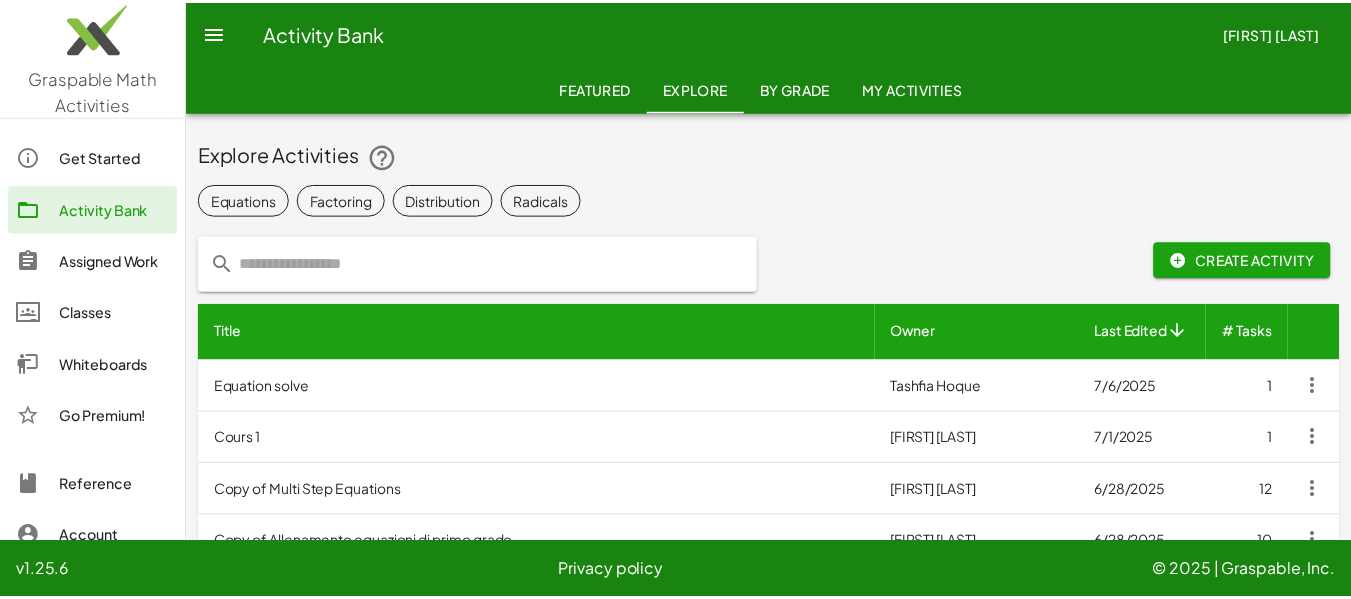 scroll, scrollTop: 48, scrollLeft: 0, axis: vertical 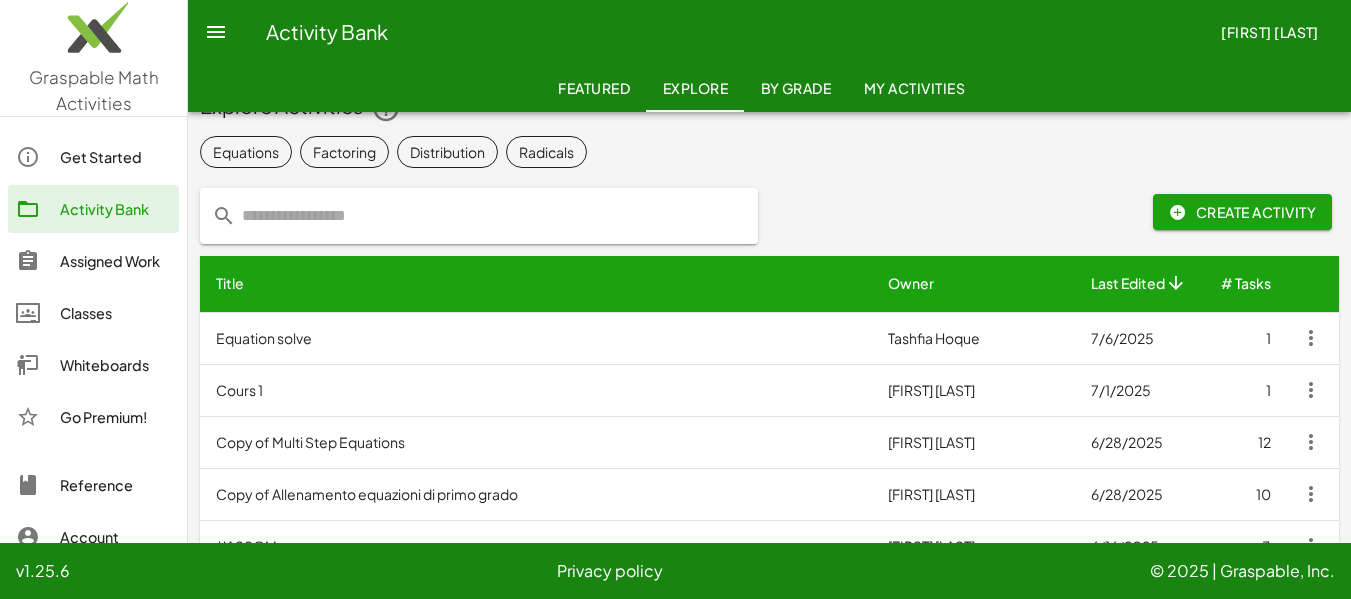 click on "Cours 1" at bounding box center [536, 390] 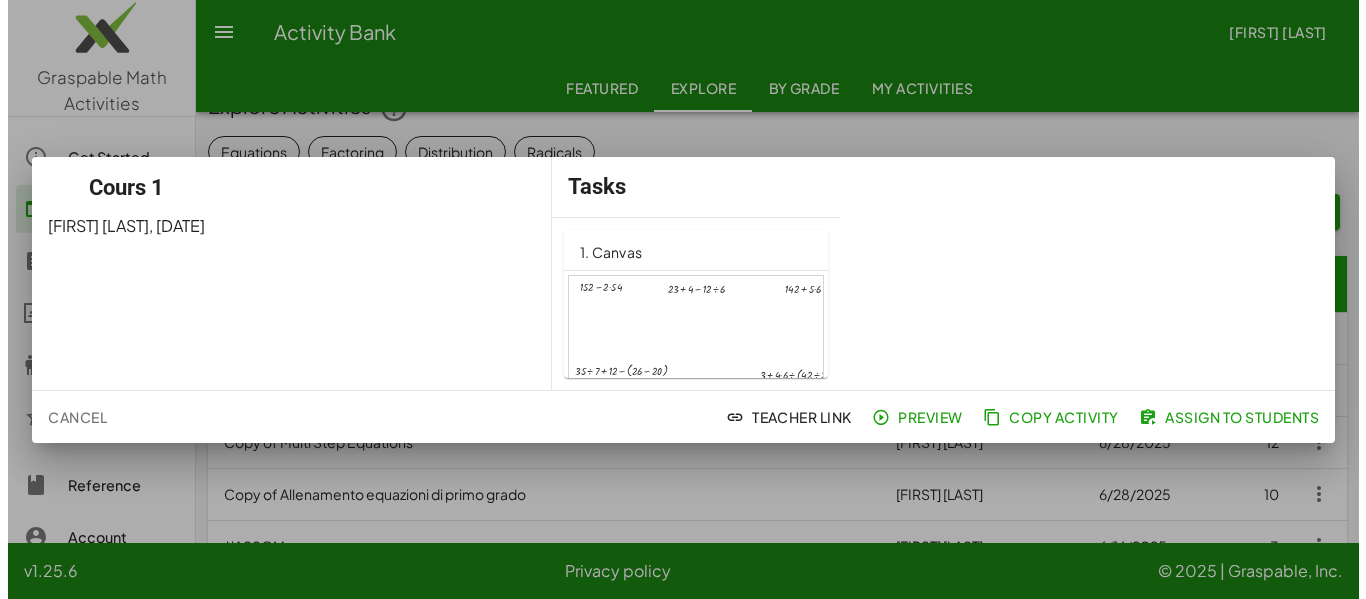 scroll, scrollTop: 0, scrollLeft: 0, axis: both 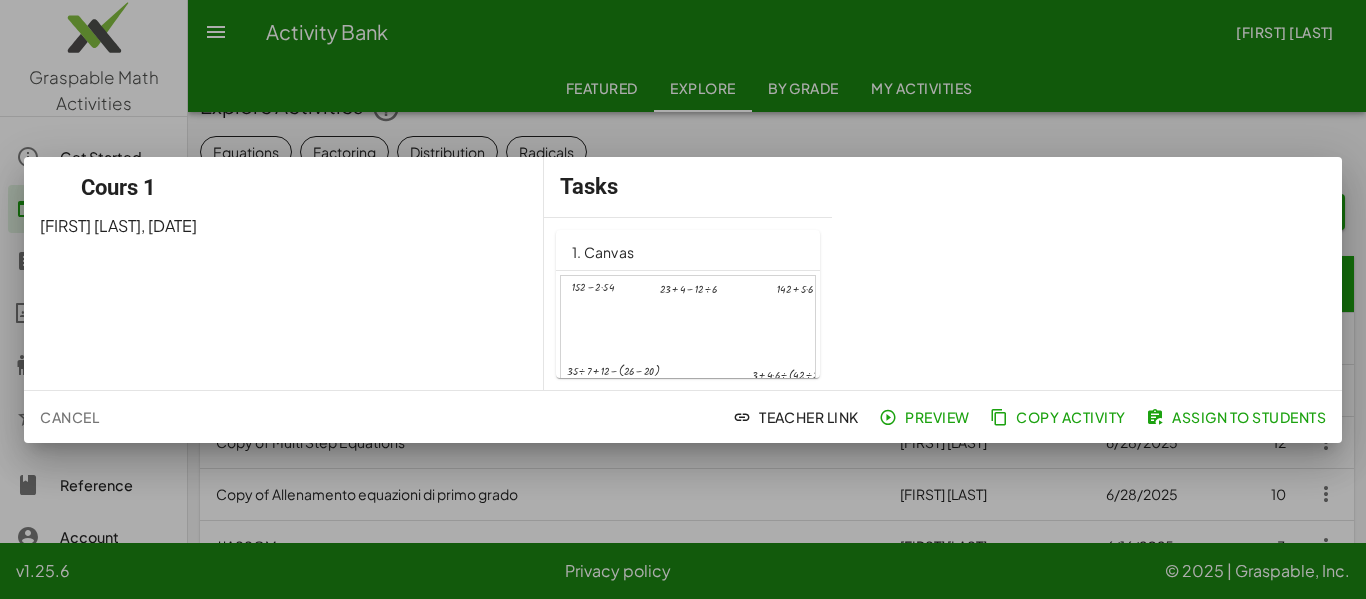 click at bounding box center (688, 348) 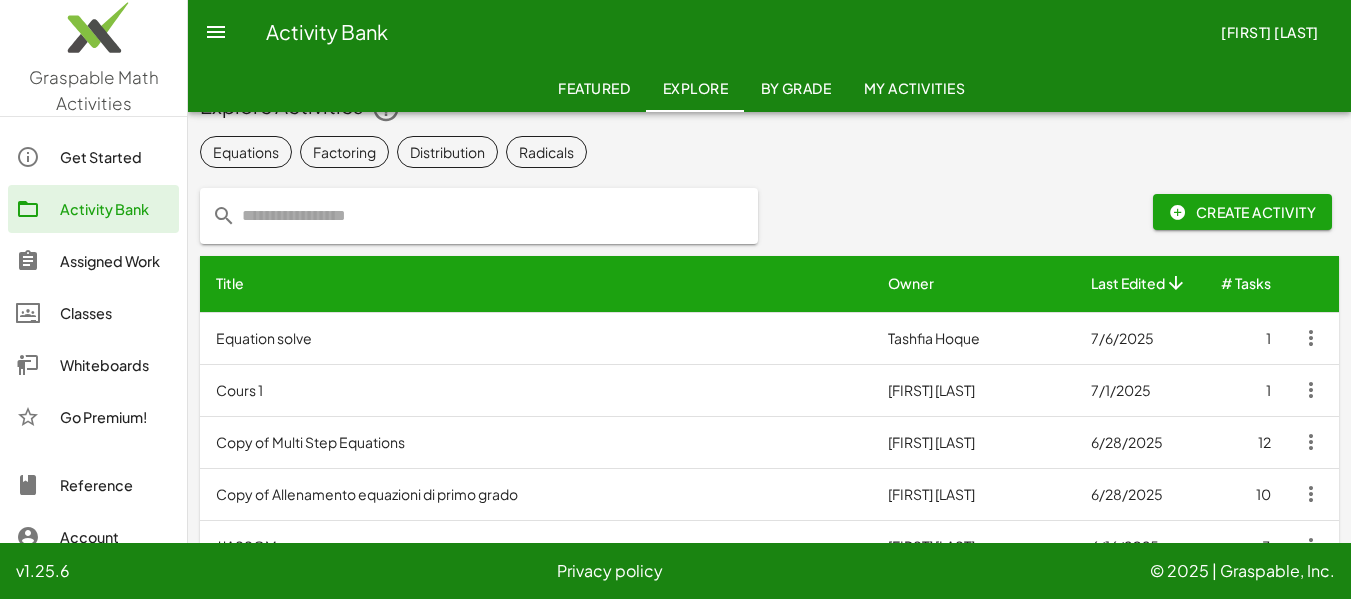 scroll, scrollTop: 0, scrollLeft: 0, axis: both 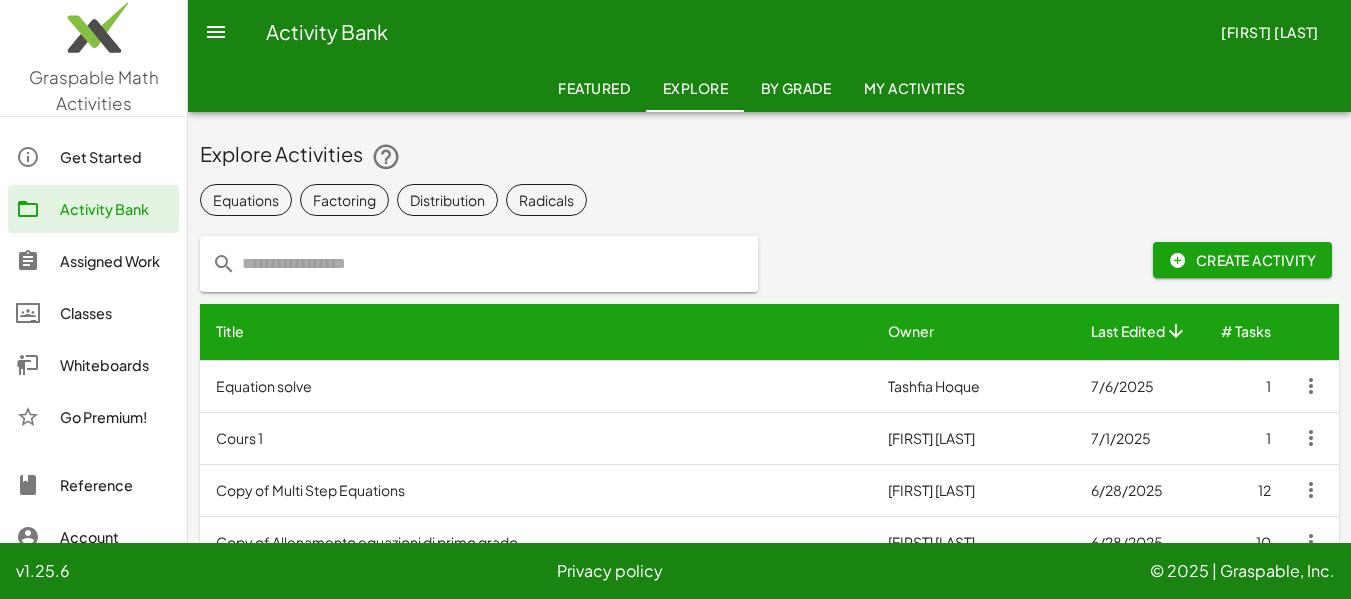 click on "Featured" 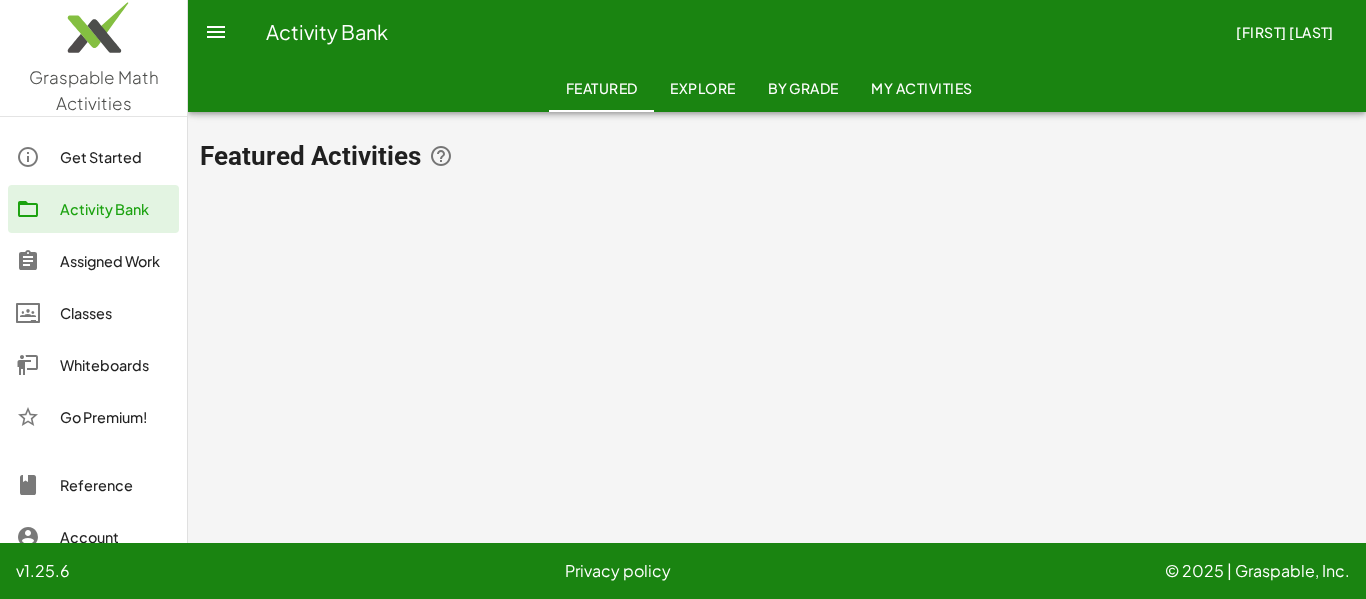 click on "By Grade" 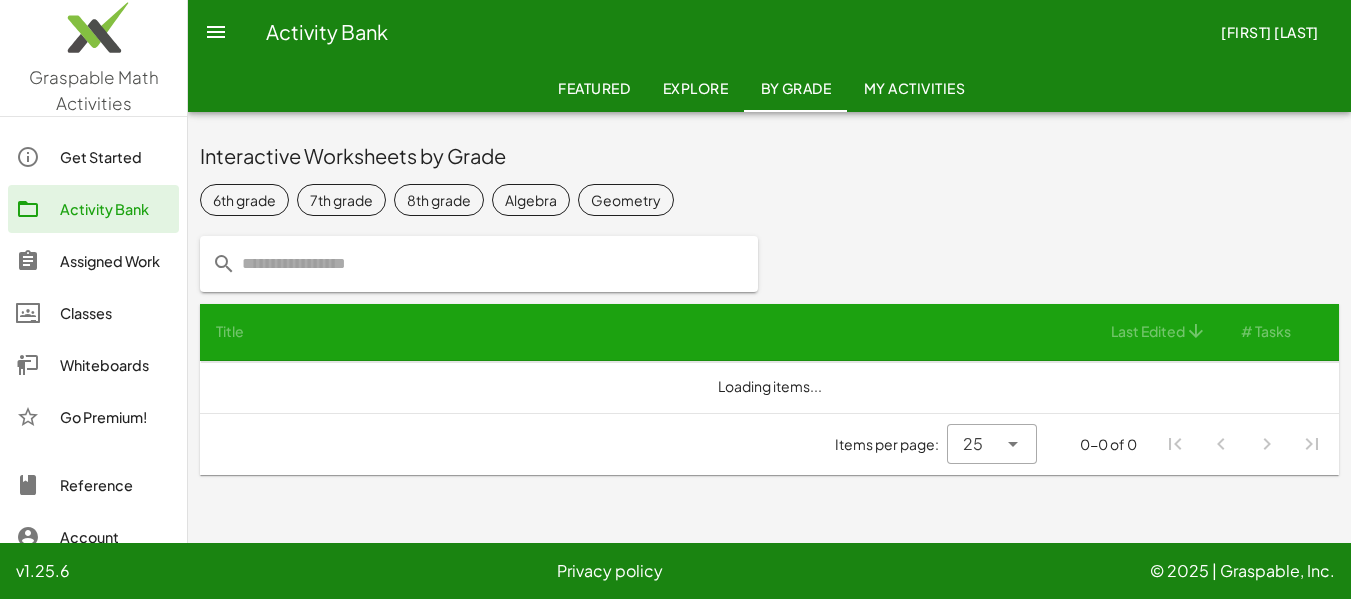 click on "Featured" 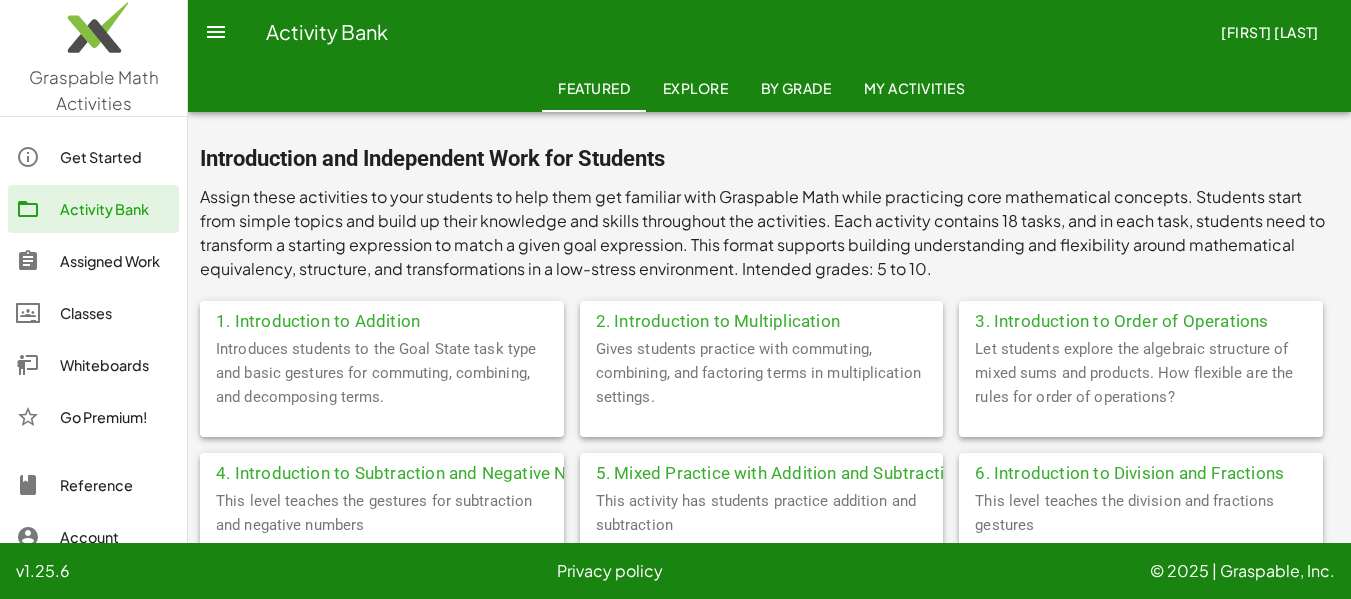 scroll, scrollTop: 392, scrollLeft: 0, axis: vertical 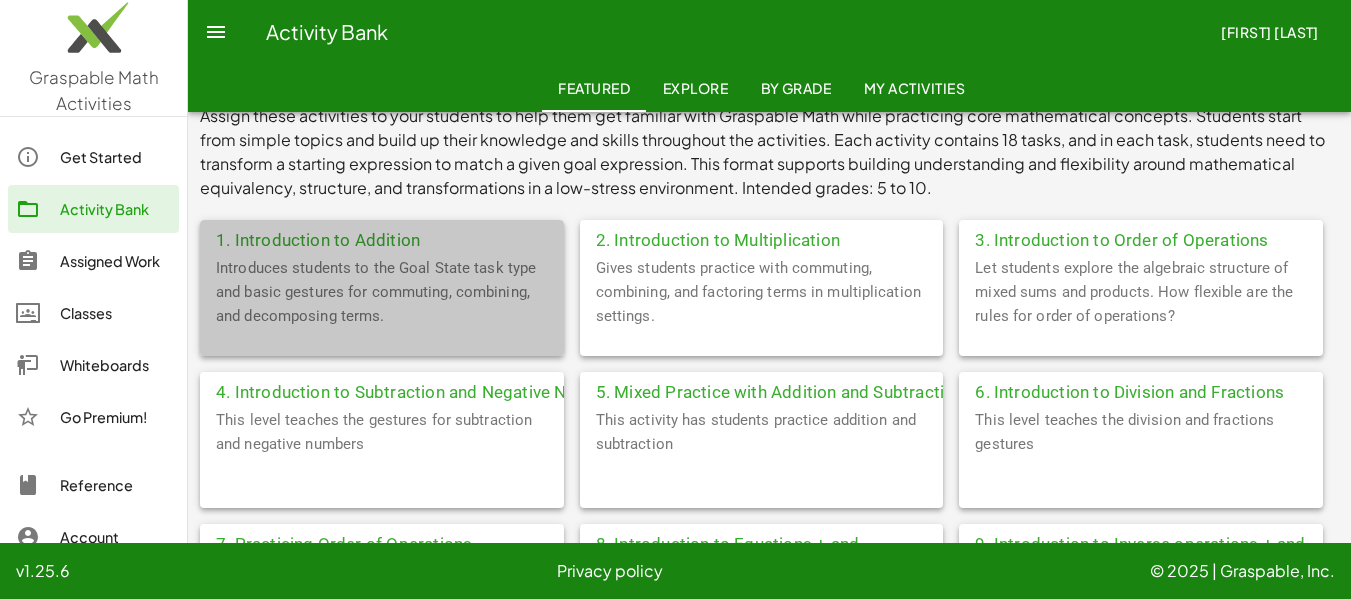 click on "Introduces students to the Goal State task type and basic gestures for commuting, combining, and decomposing terms." 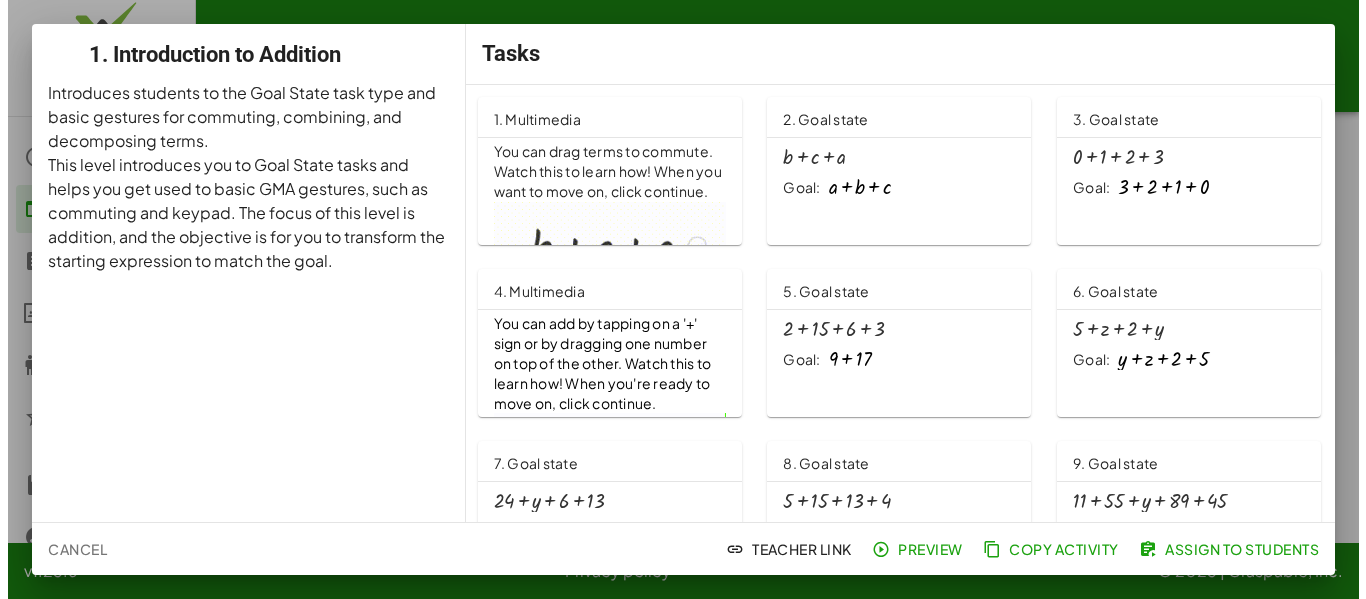 scroll, scrollTop: 0, scrollLeft: 0, axis: both 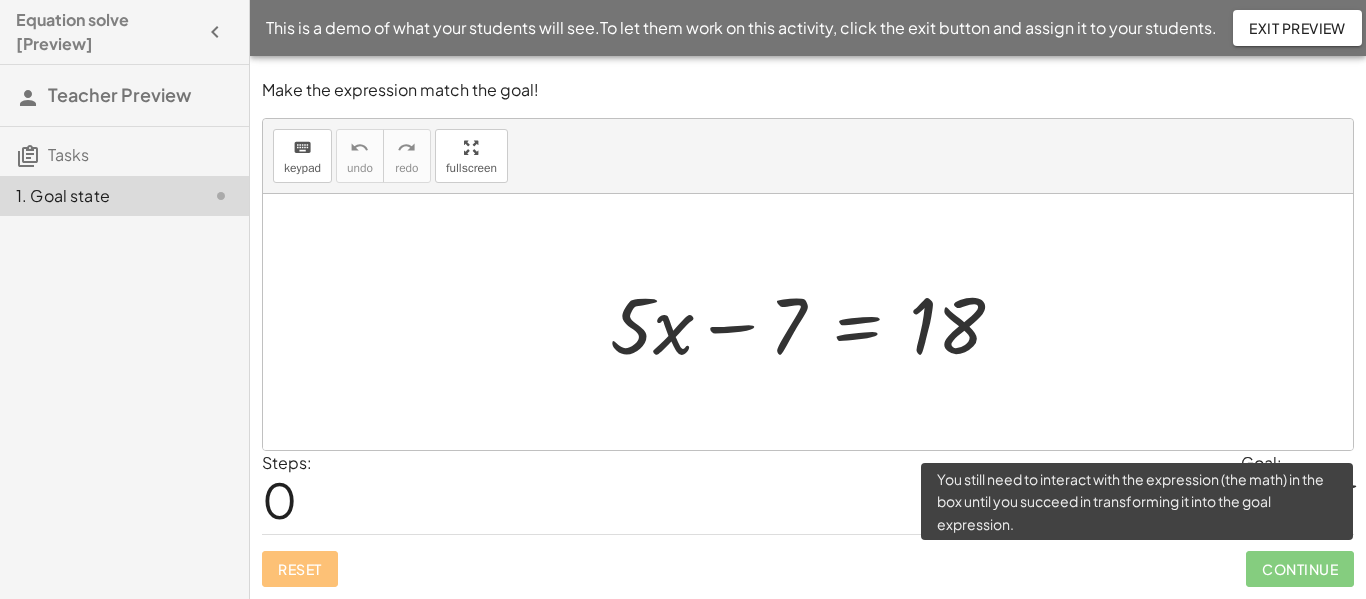 click on "Continue" 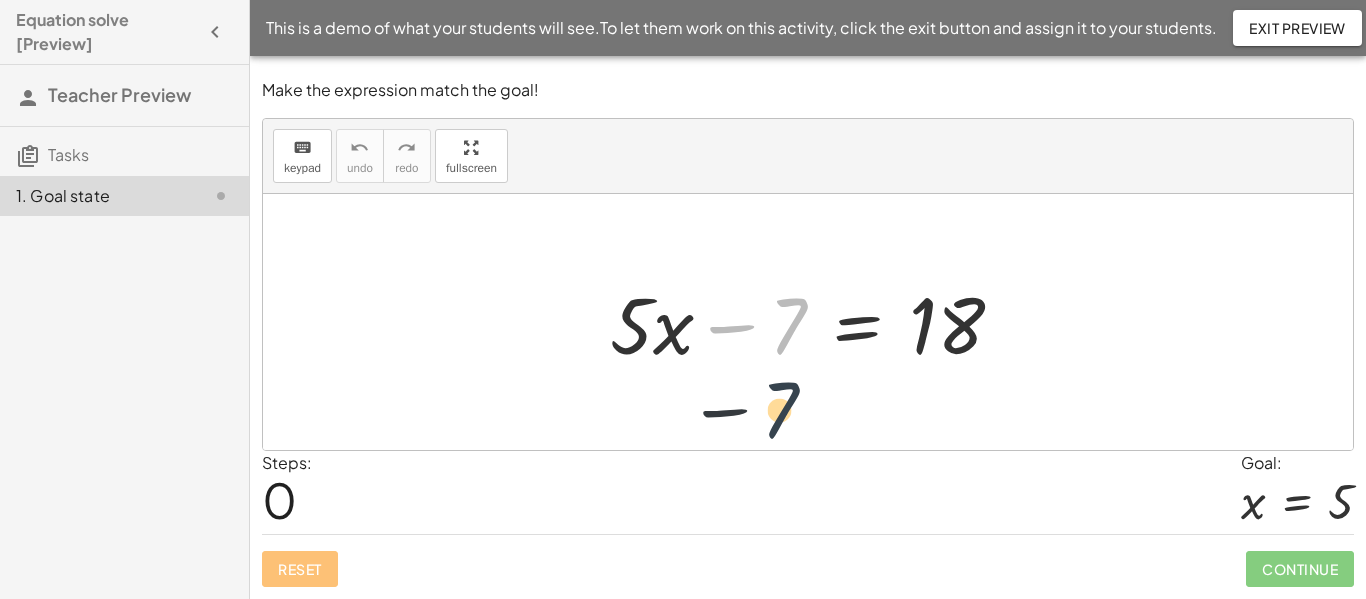 drag, startPoint x: 797, startPoint y: 347, endPoint x: 789, endPoint y: 434, distance: 87.36704 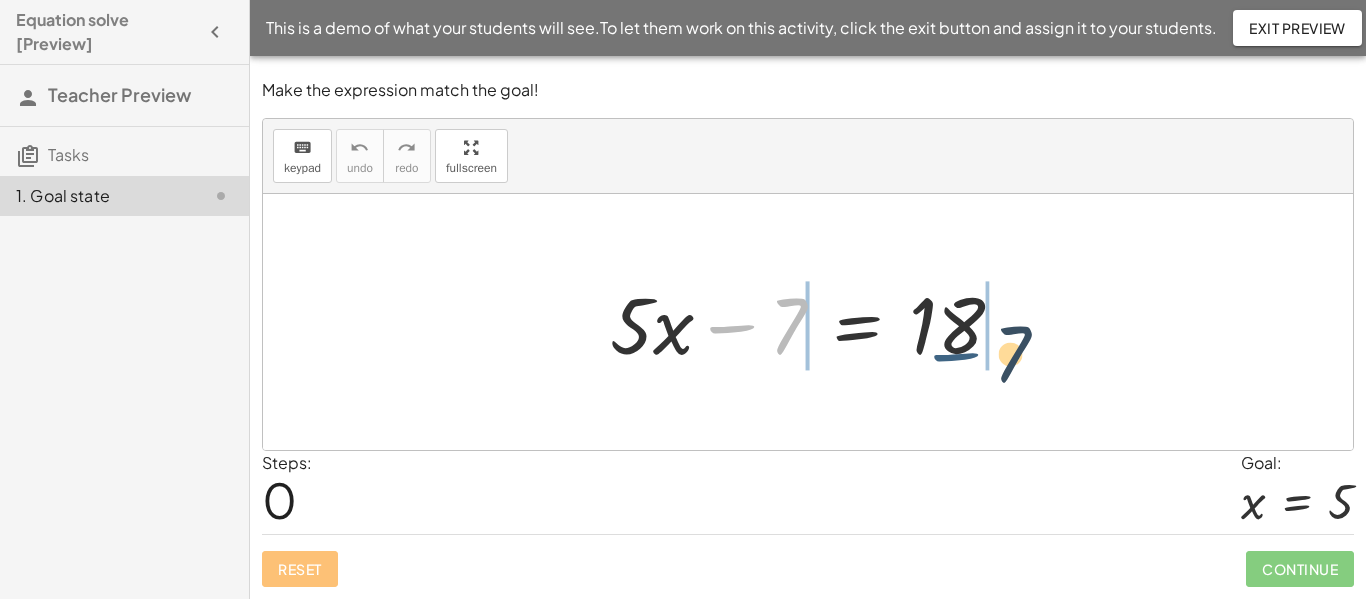 drag, startPoint x: 755, startPoint y: 327, endPoint x: 984, endPoint y: 349, distance: 230.05434 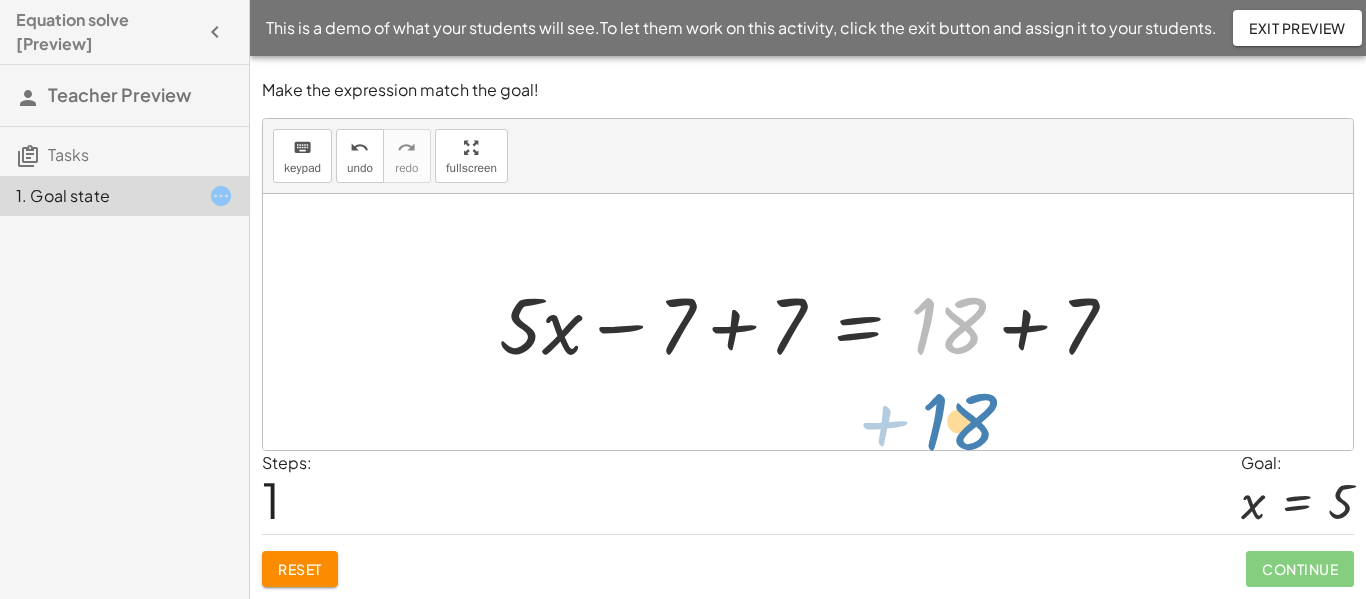 drag, startPoint x: 916, startPoint y: 328, endPoint x: 926, endPoint y: 422, distance: 94.53042 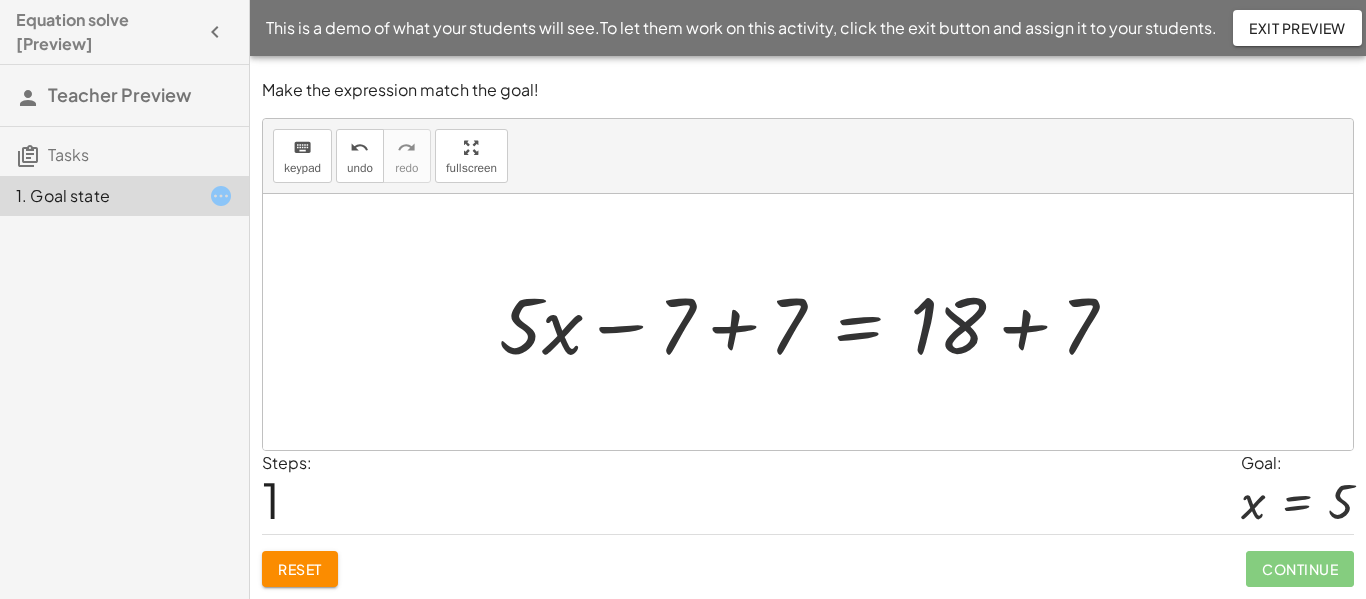 click at bounding box center (808, 322) 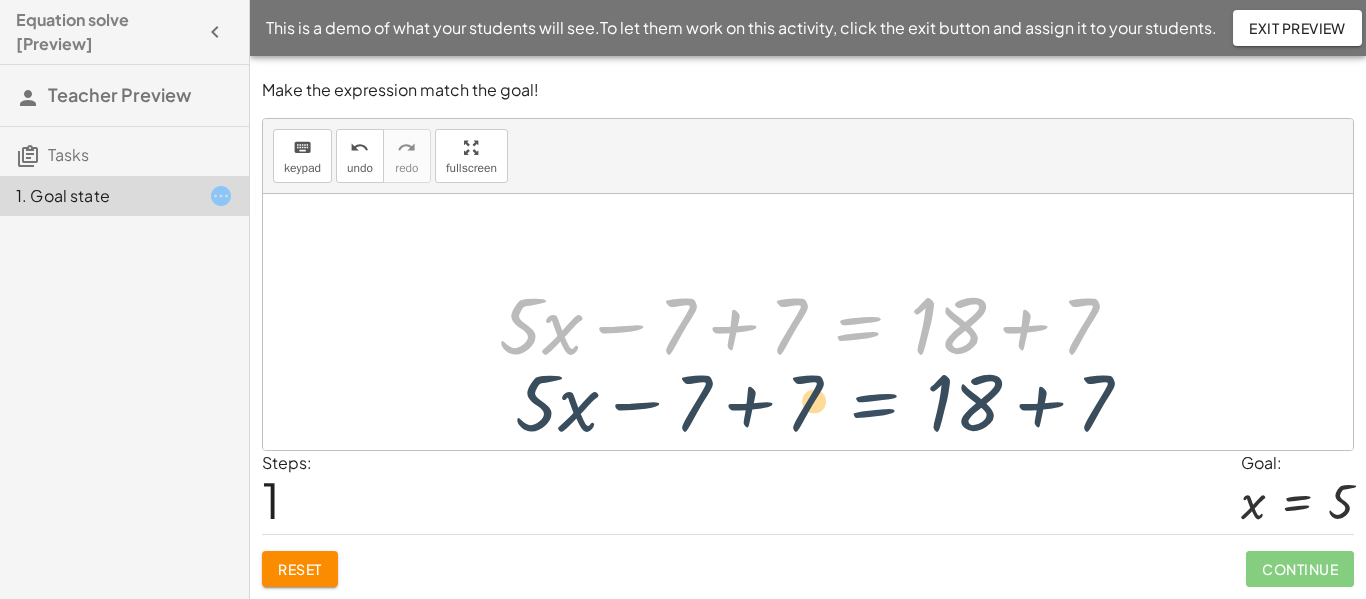 drag, startPoint x: 846, startPoint y: 322, endPoint x: 859, endPoint y: 397, distance: 76.11833 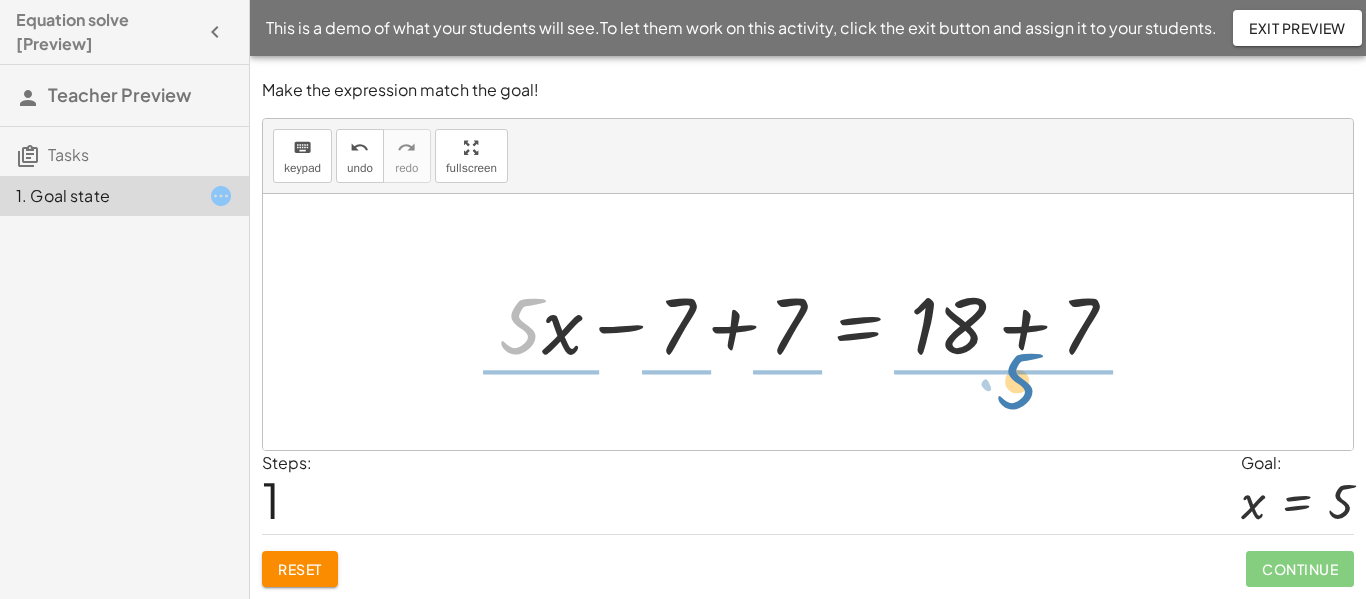 drag, startPoint x: 508, startPoint y: 334, endPoint x: 1010, endPoint y: 388, distance: 504.89603 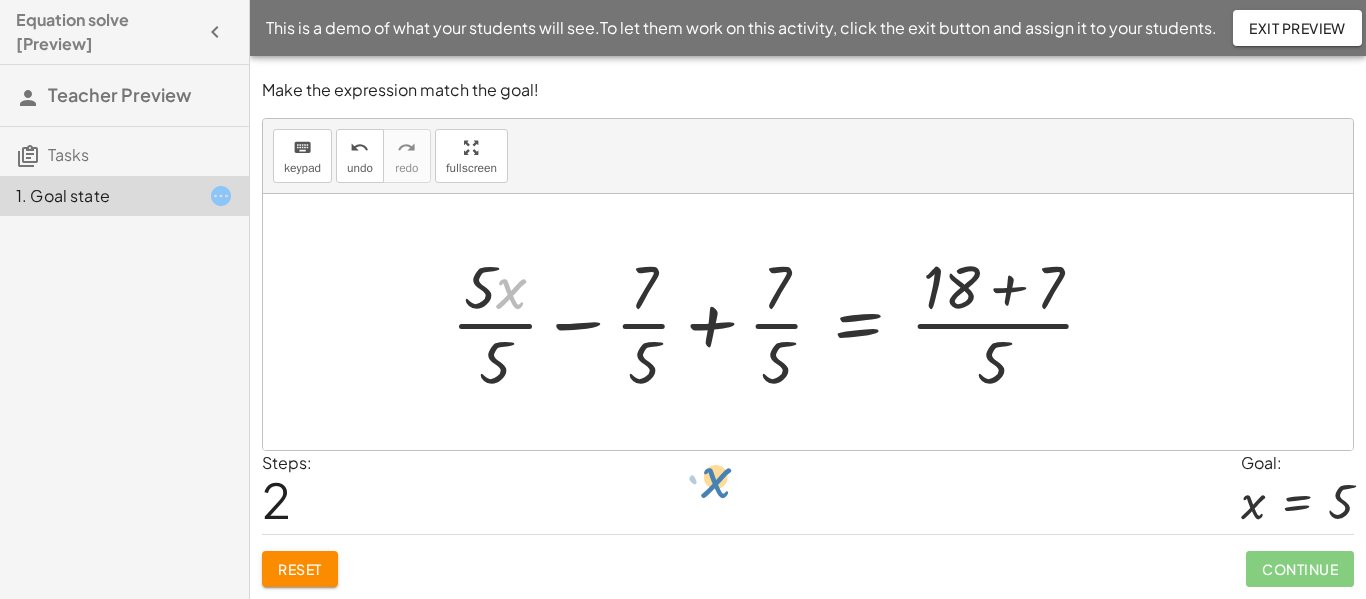 drag, startPoint x: 510, startPoint y: 295, endPoint x: 696, endPoint y: 485, distance: 265.8872 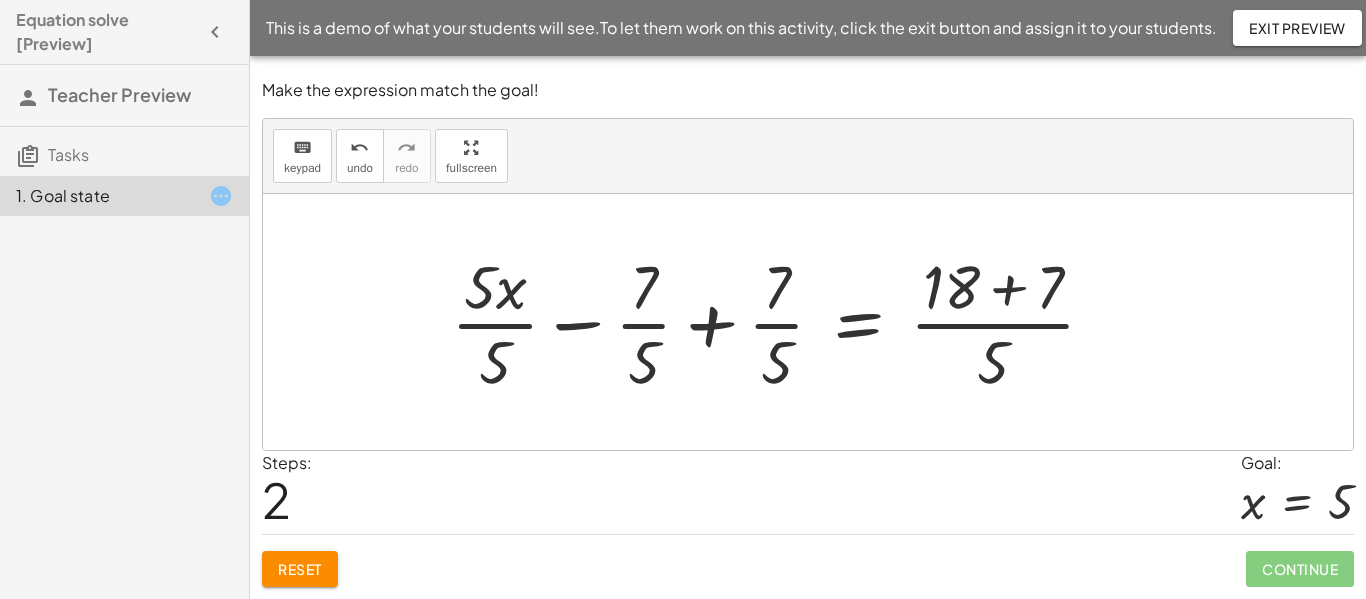 click at bounding box center (781, 322) 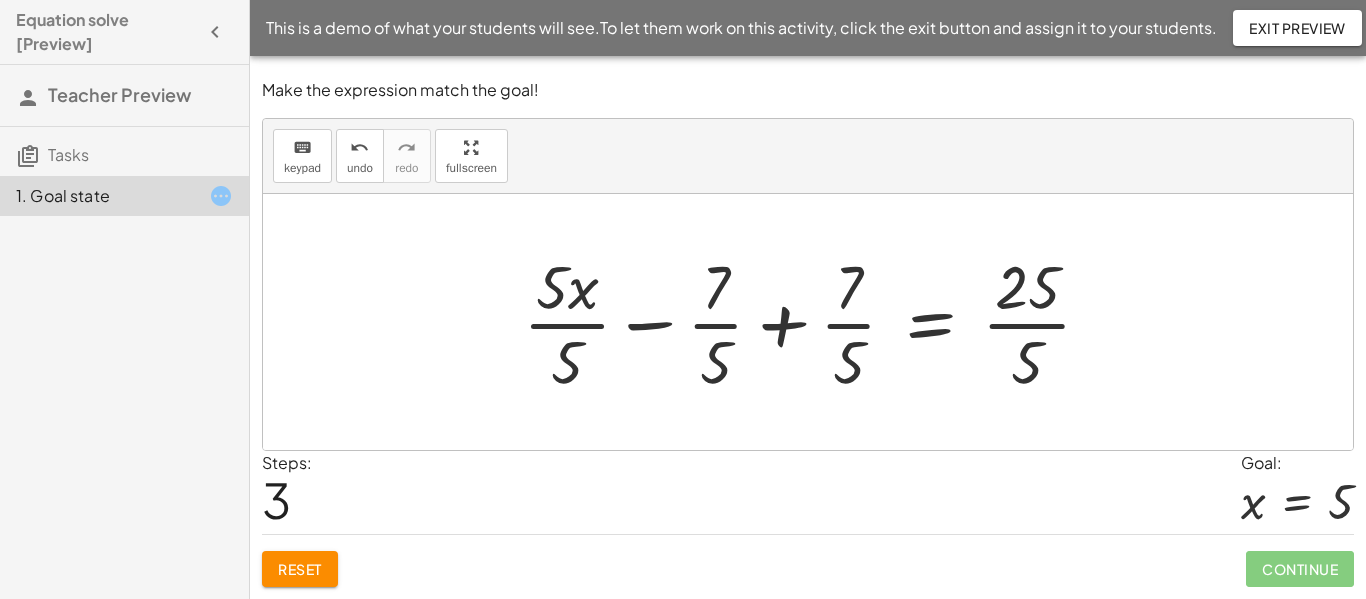 click at bounding box center [815, 322] 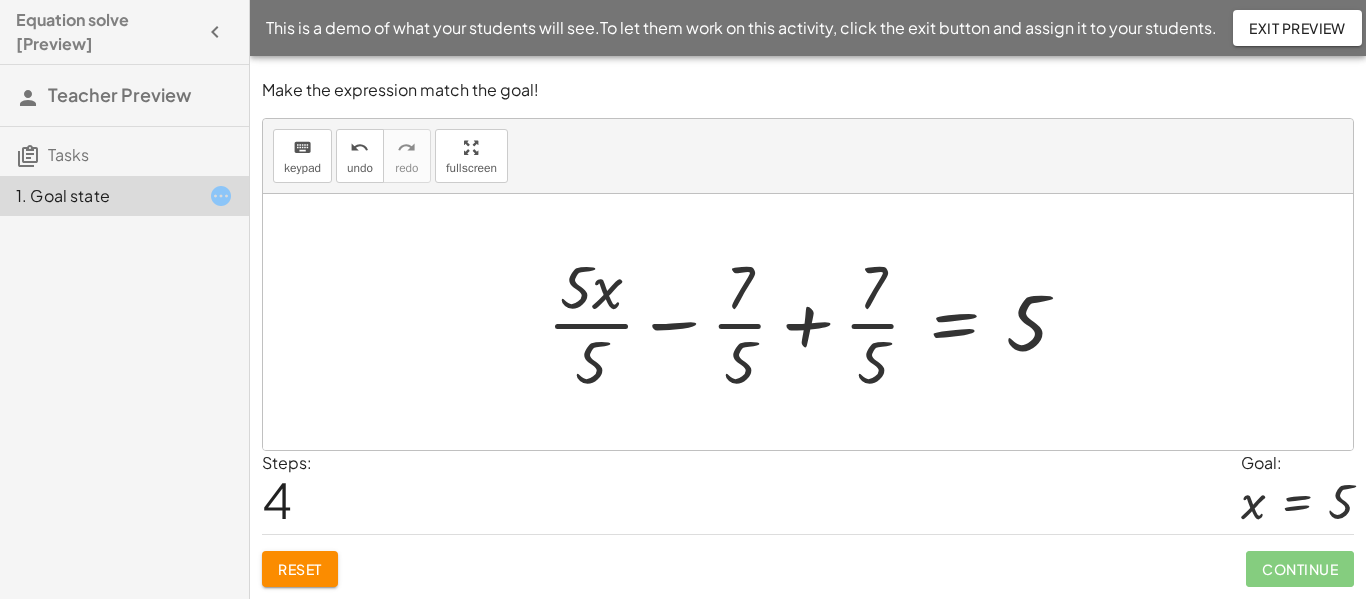 click at bounding box center (815, 322) 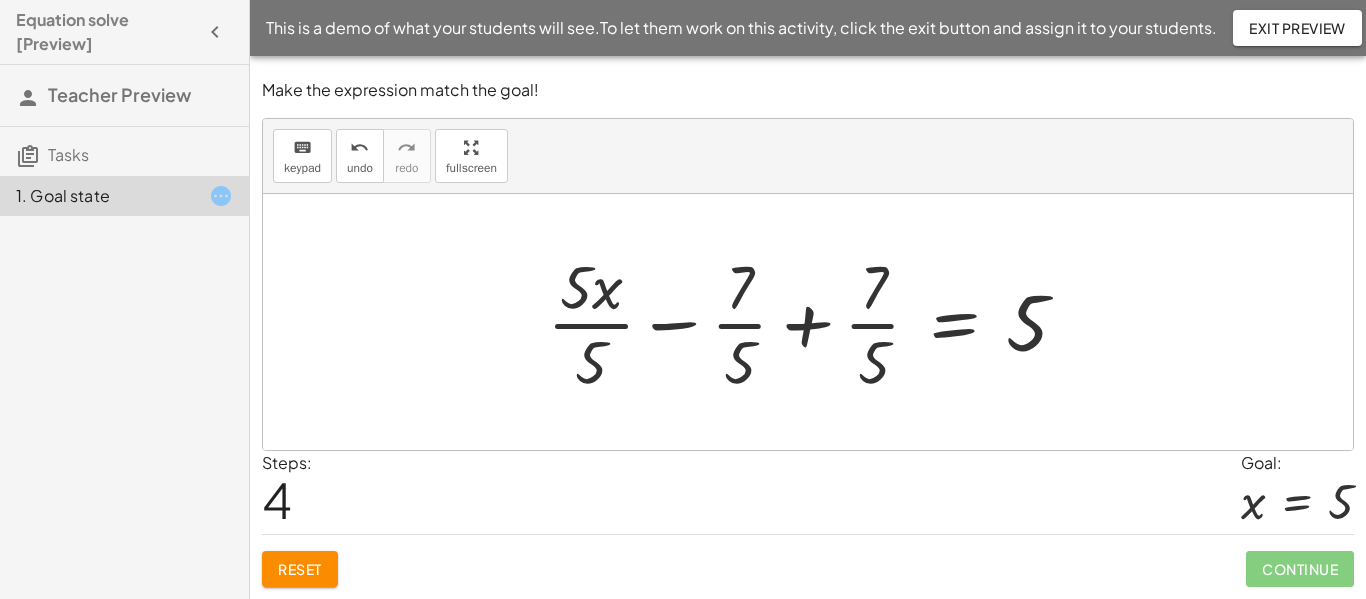 click at bounding box center [815, 322] 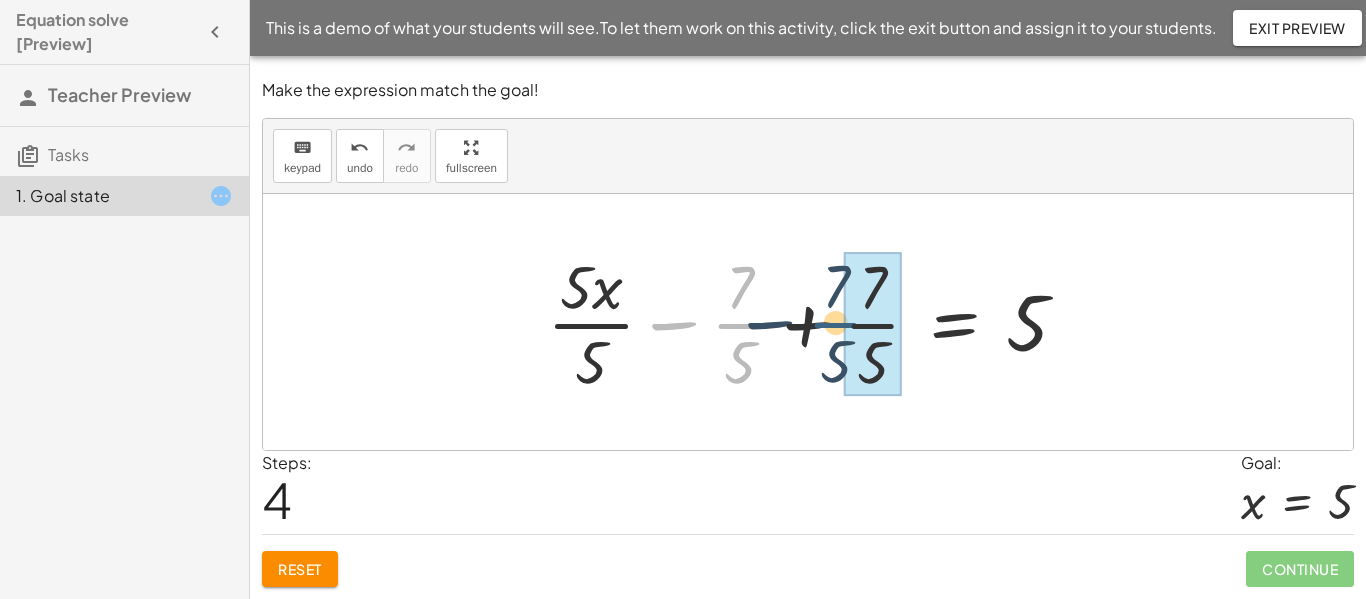 drag, startPoint x: 758, startPoint y: 331, endPoint x: 887, endPoint y: 329, distance: 129.0155 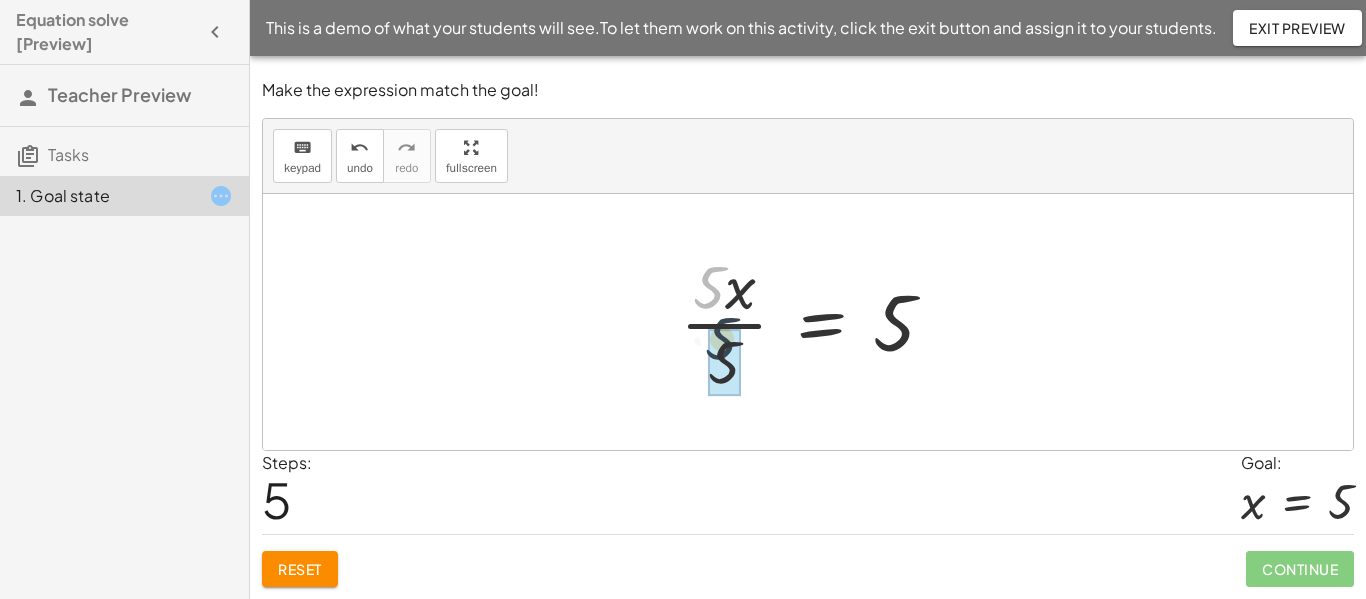 drag, startPoint x: 707, startPoint y: 295, endPoint x: 722, endPoint y: 357, distance: 63.788715 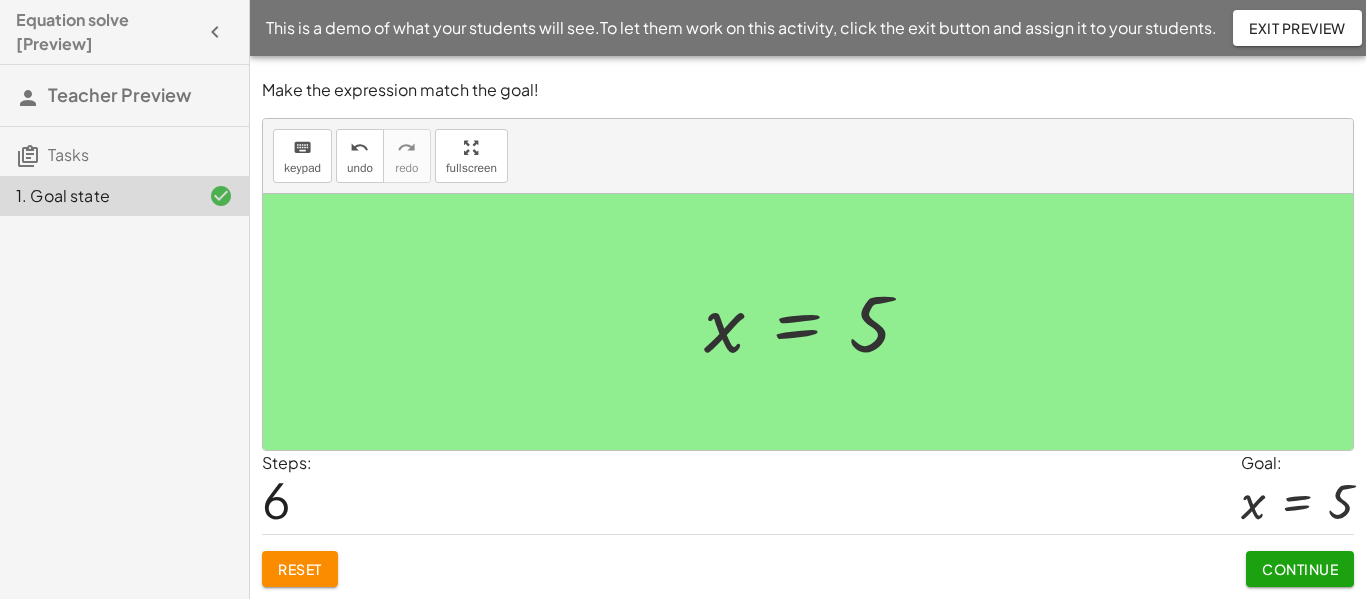 click on "Continue" 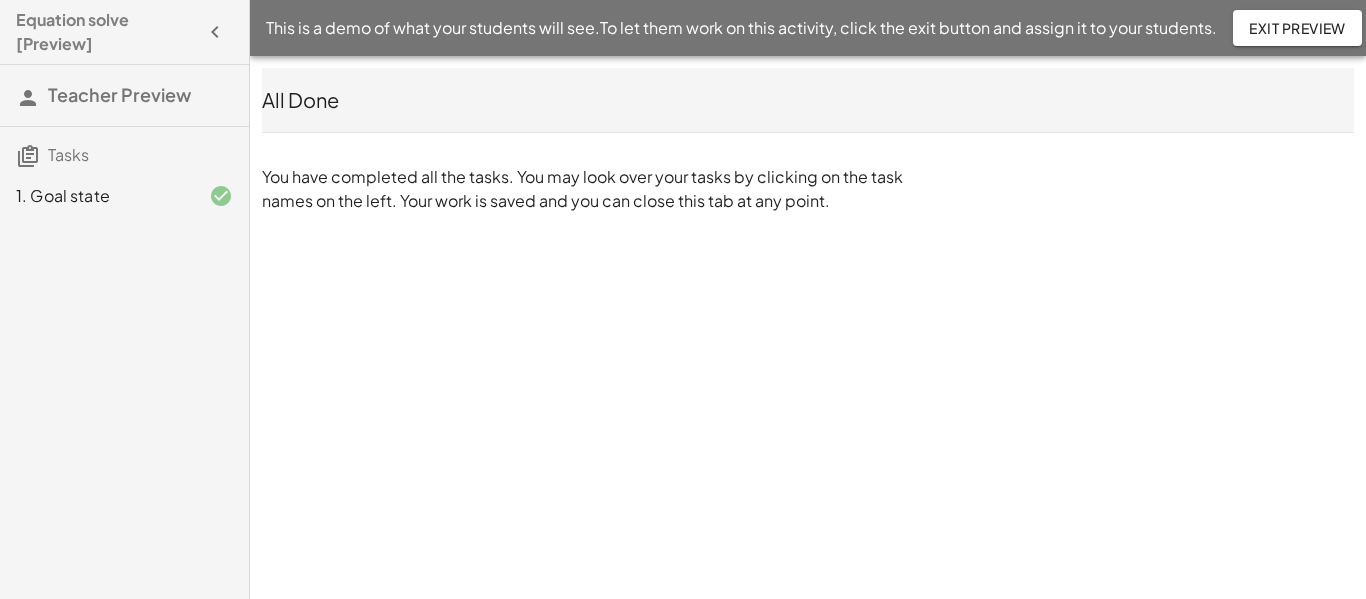 click on "1. Goal state" 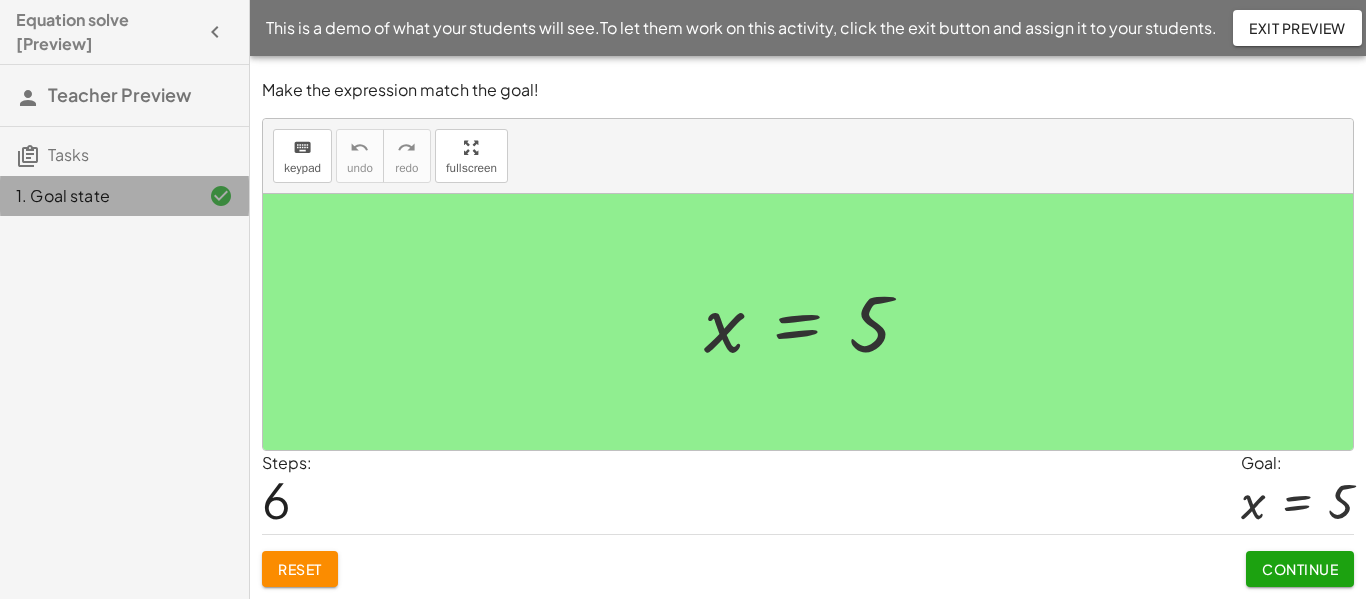 click on "Tasks" at bounding box center (68, 154) 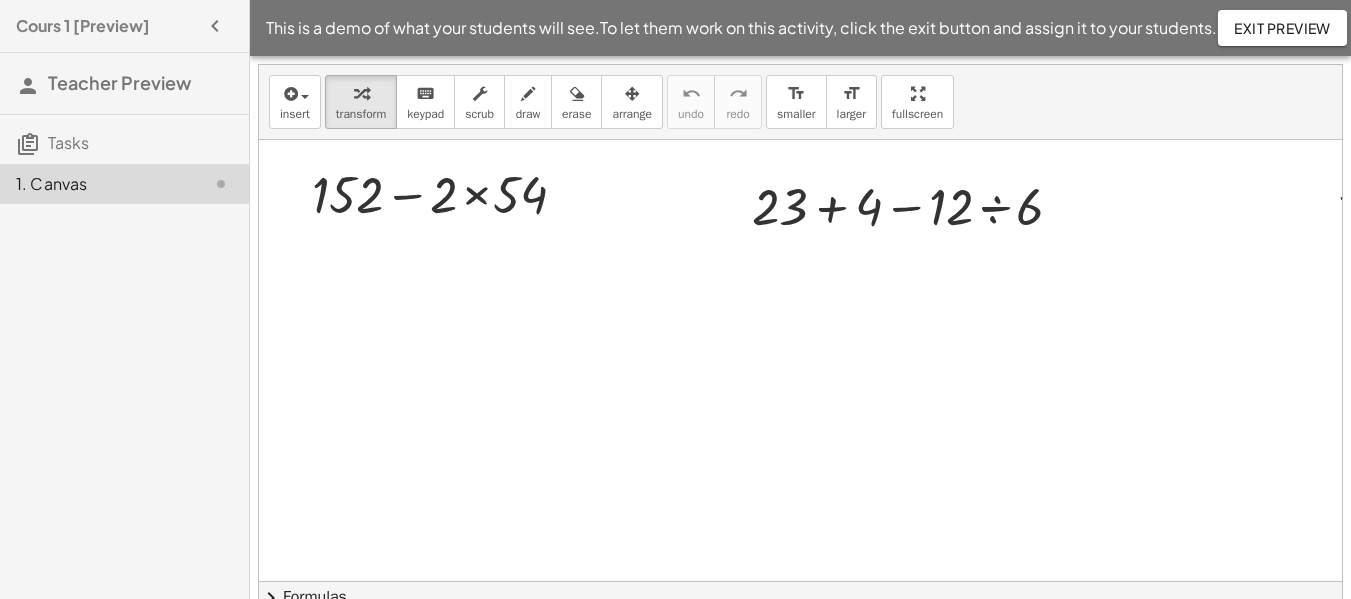 scroll, scrollTop: 0, scrollLeft: 0, axis: both 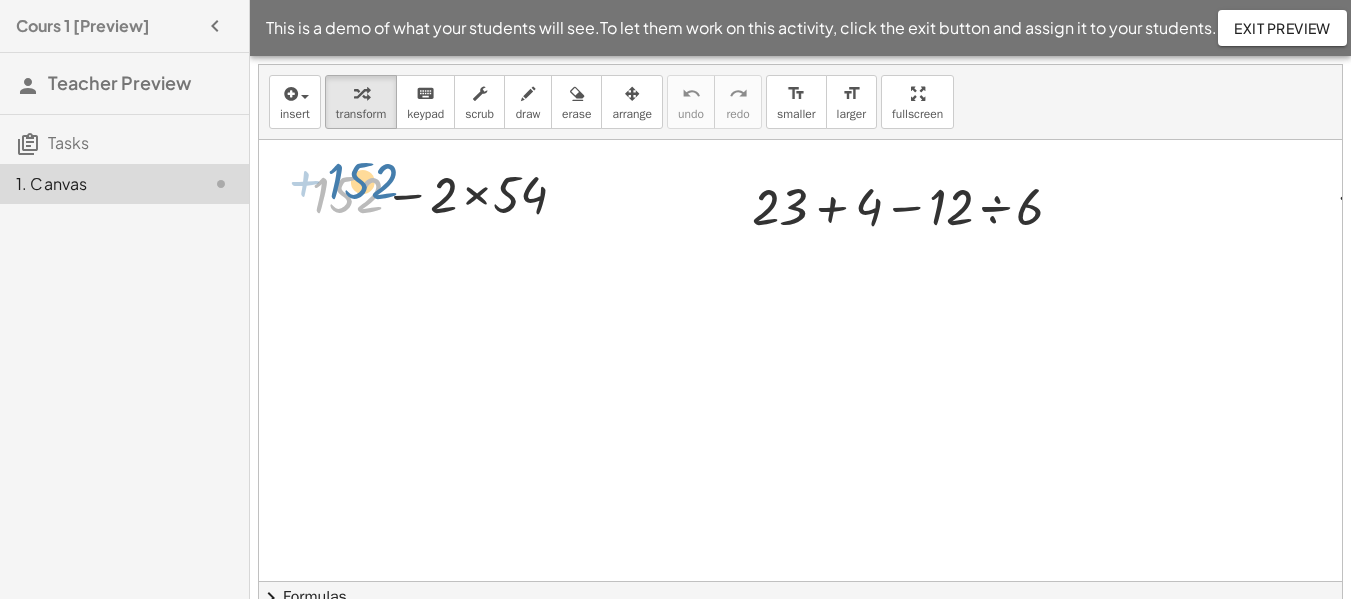 drag, startPoint x: 424, startPoint y: 197, endPoint x: 340, endPoint y: 198, distance: 84.00595 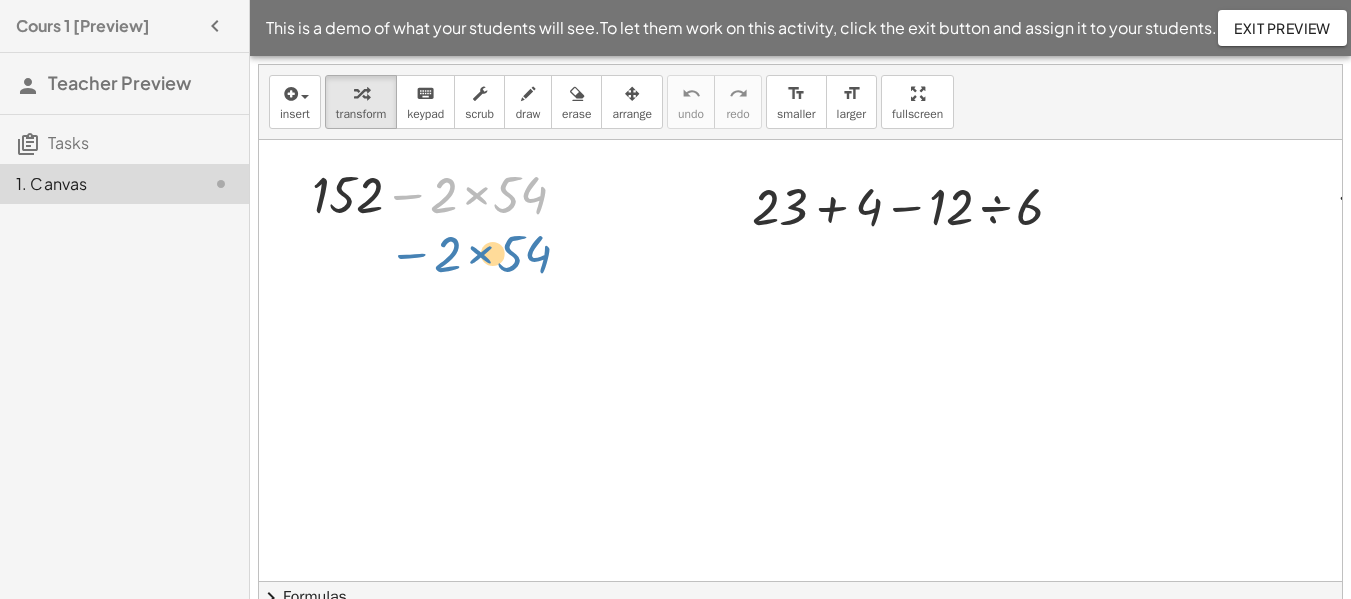 drag, startPoint x: 407, startPoint y: 198, endPoint x: 398, endPoint y: 253, distance: 55.7315 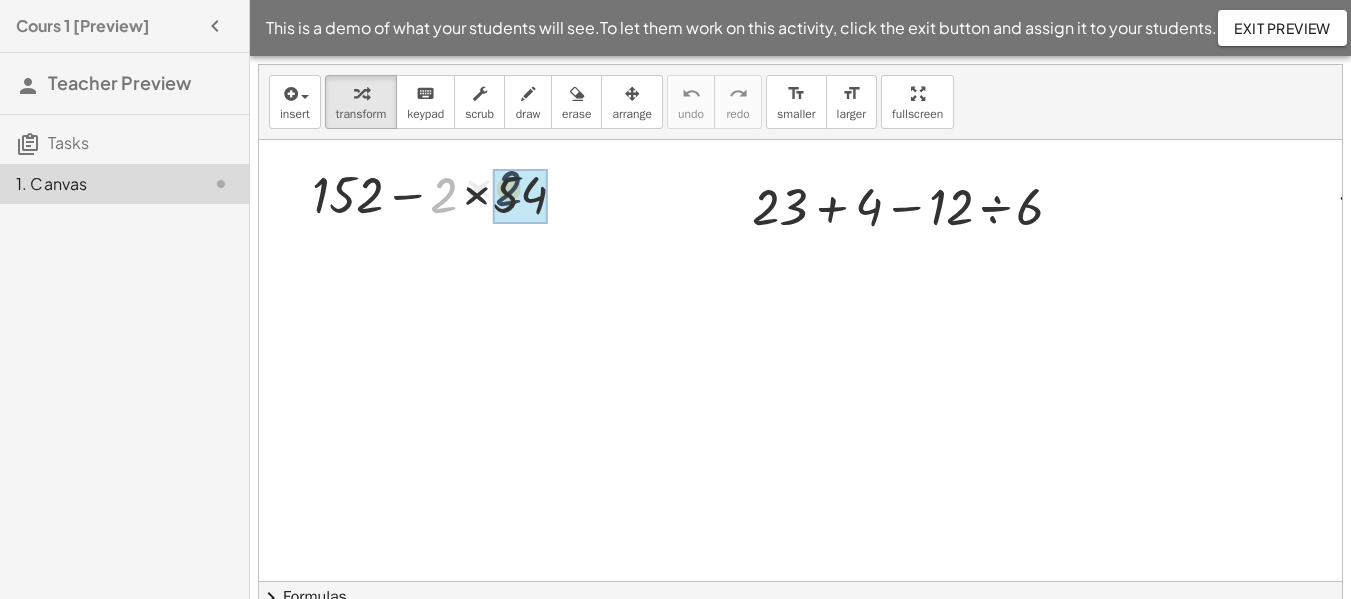 drag, startPoint x: 436, startPoint y: 208, endPoint x: 509, endPoint y: 201, distance: 73.33485 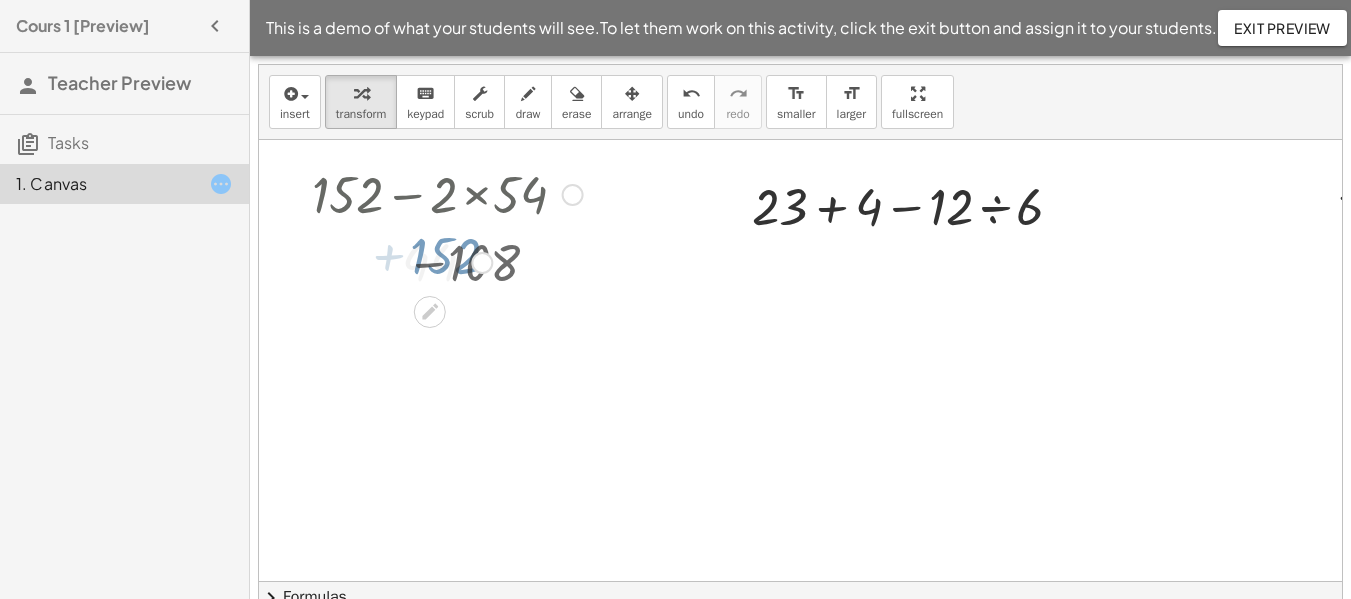 click at bounding box center (482, 263) 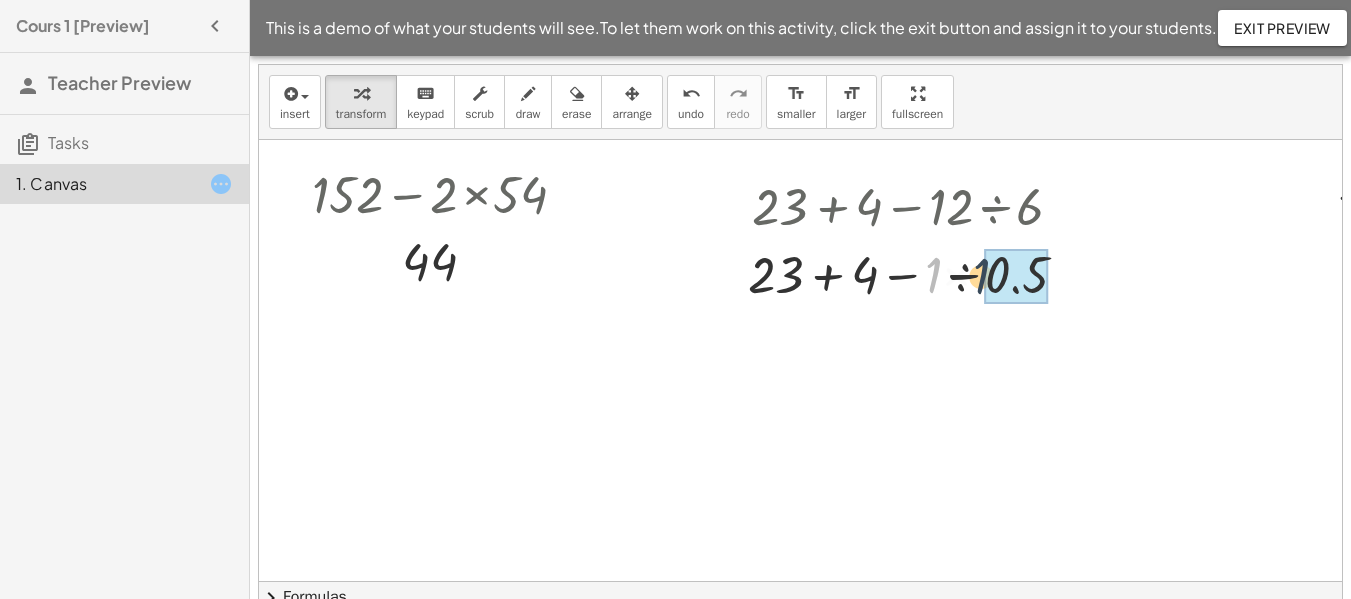 drag, startPoint x: 936, startPoint y: 275, endPoint x: 995, endPoint y: 278, distance: 59.07622 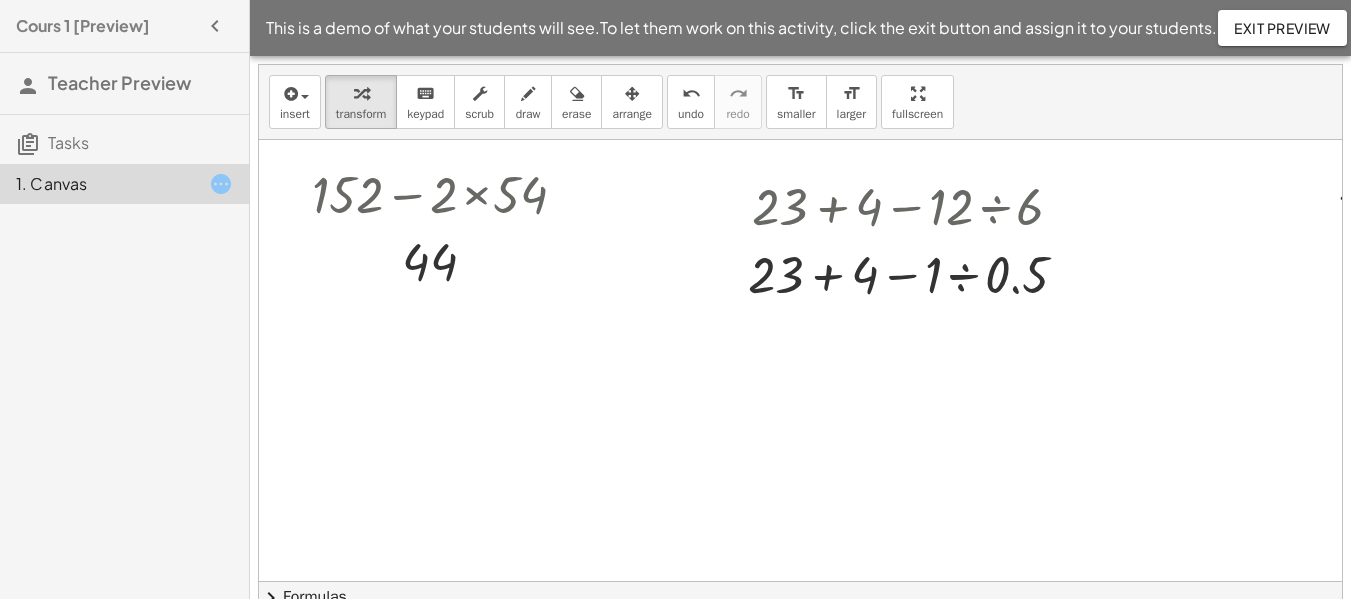 drag, startPoint x: 944, startPoint y: 221, endPoint x: 1011, endPoint y: 220, distance: 67.00746 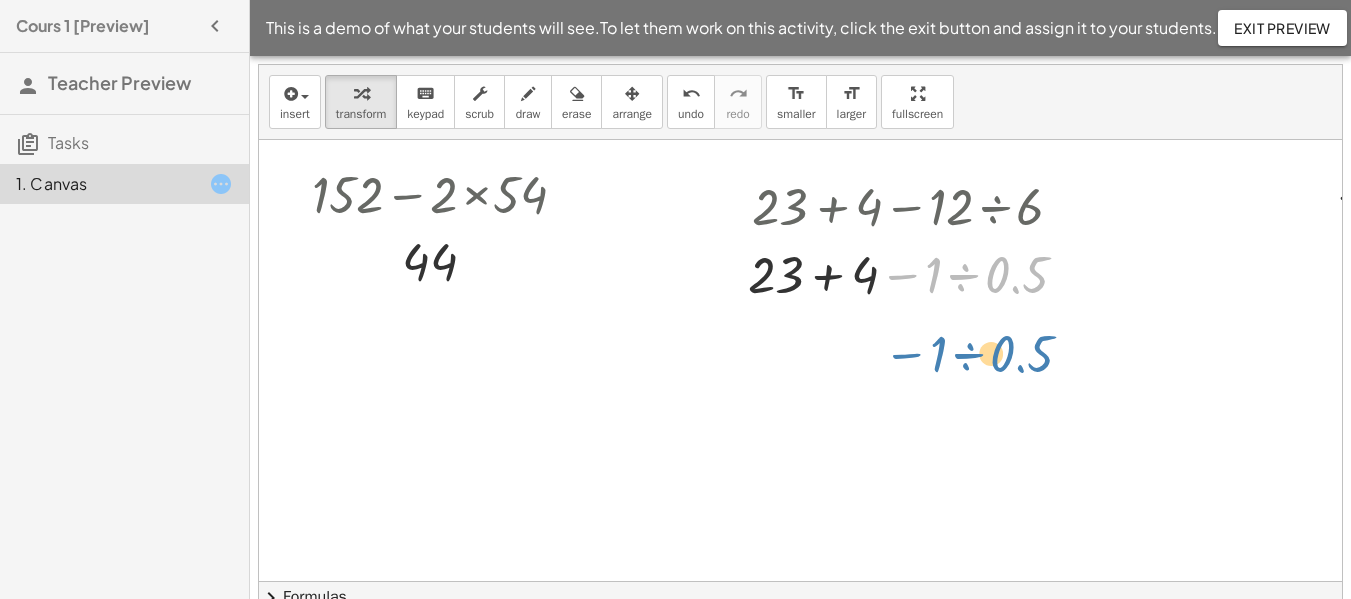 drag, startPoint x: 922, startPoint y: 281, endPoint x: 925, endPoint y: 360, distance: 79.05694 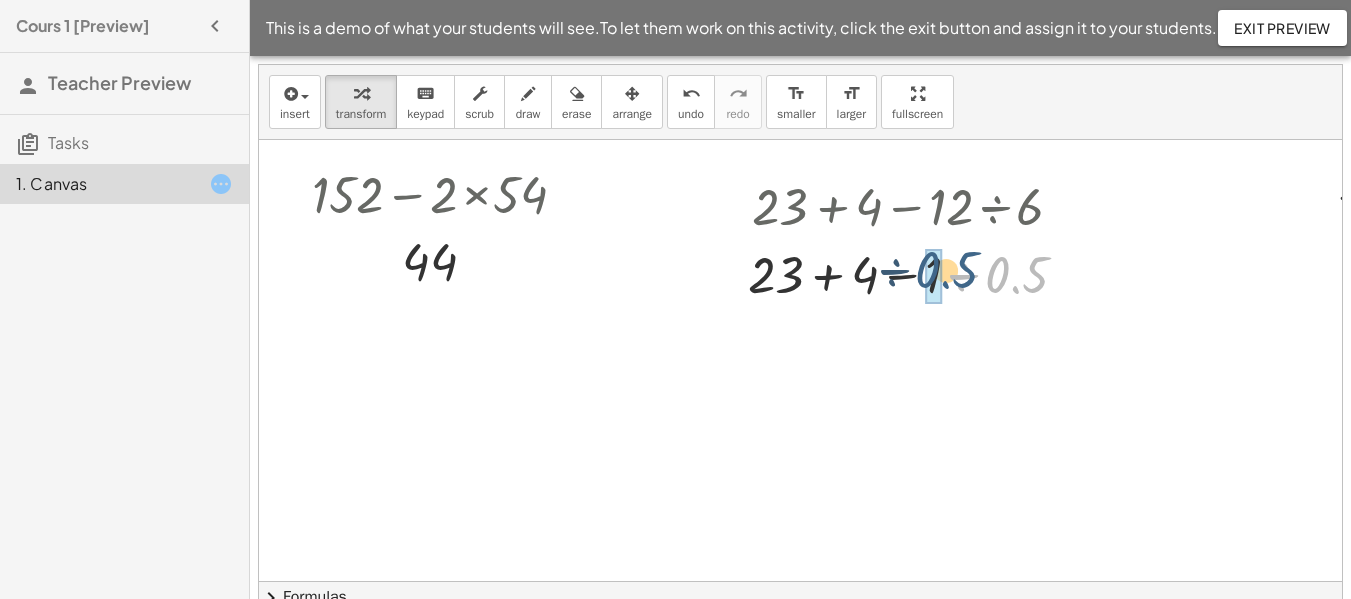 drag, startPoint x: 998, startPoint y: 283, endPoint x: 925, endPoint y: 278, distance: 73.171036 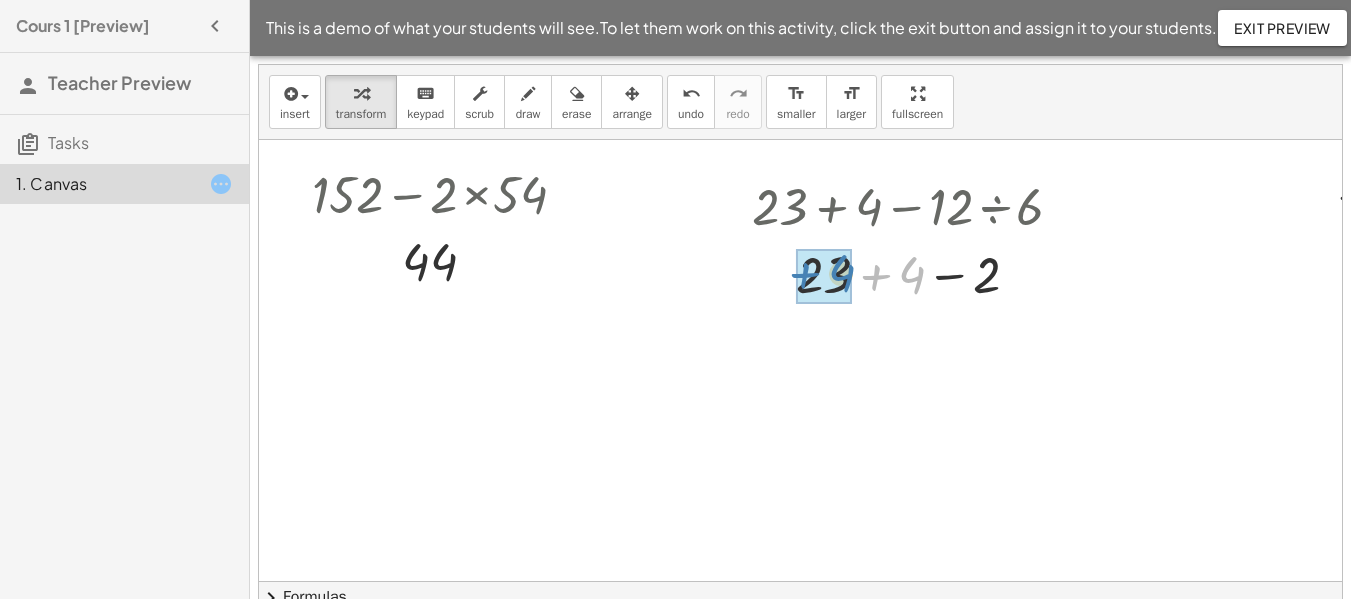 drag, startPoint x: 917, startPoint y: 282, endPoint x: 848, endPoint y: 280, distance: 69.02898 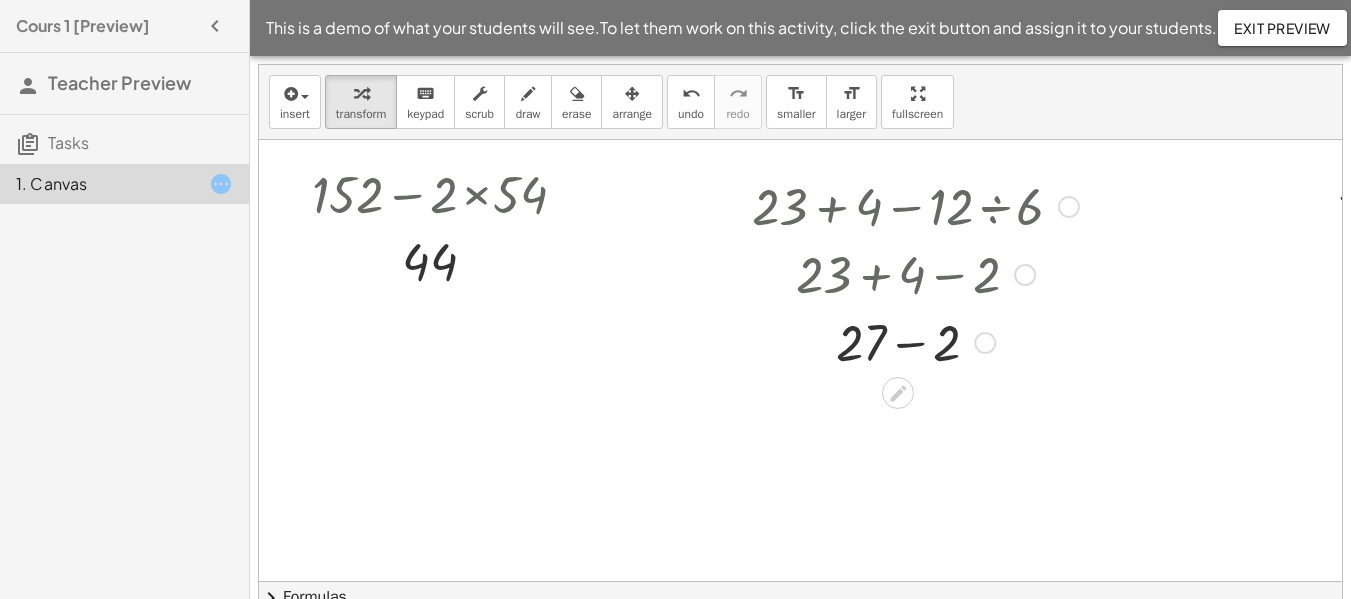 click at bounding box center [915, 273] 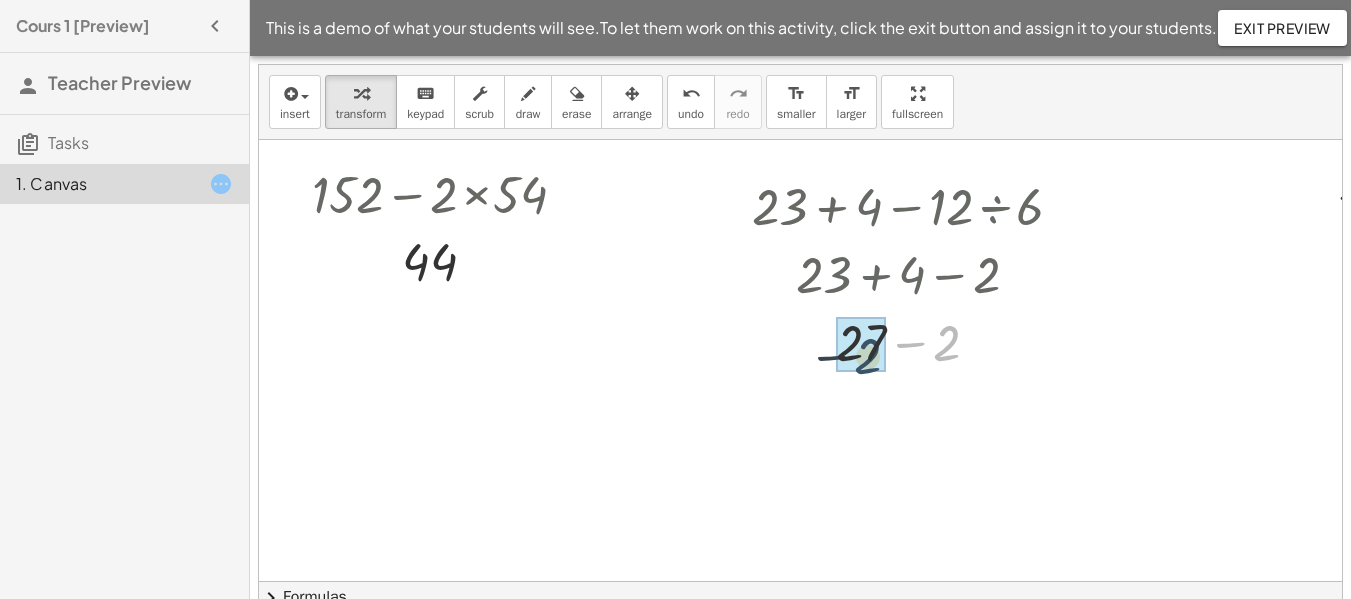 drag, startPoint x: 941, startPoint y: 340, endPoint x: 858, endPoint y: 351, distance: 83.725746 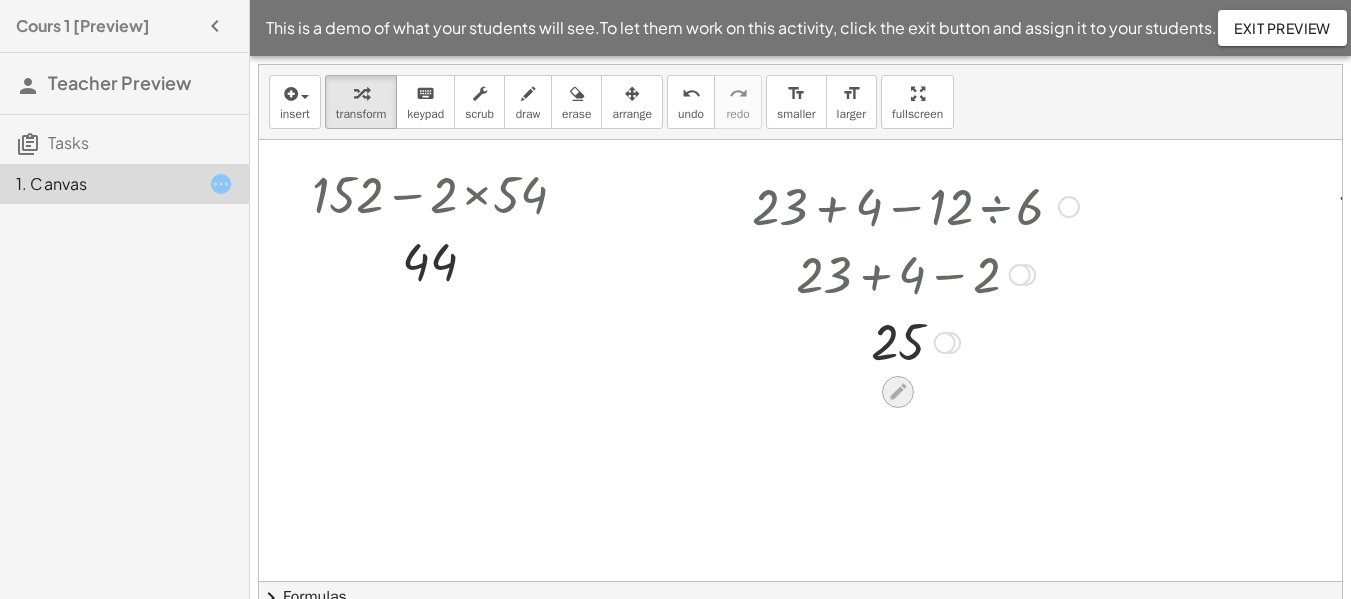 click at bounding box center [898, 392] 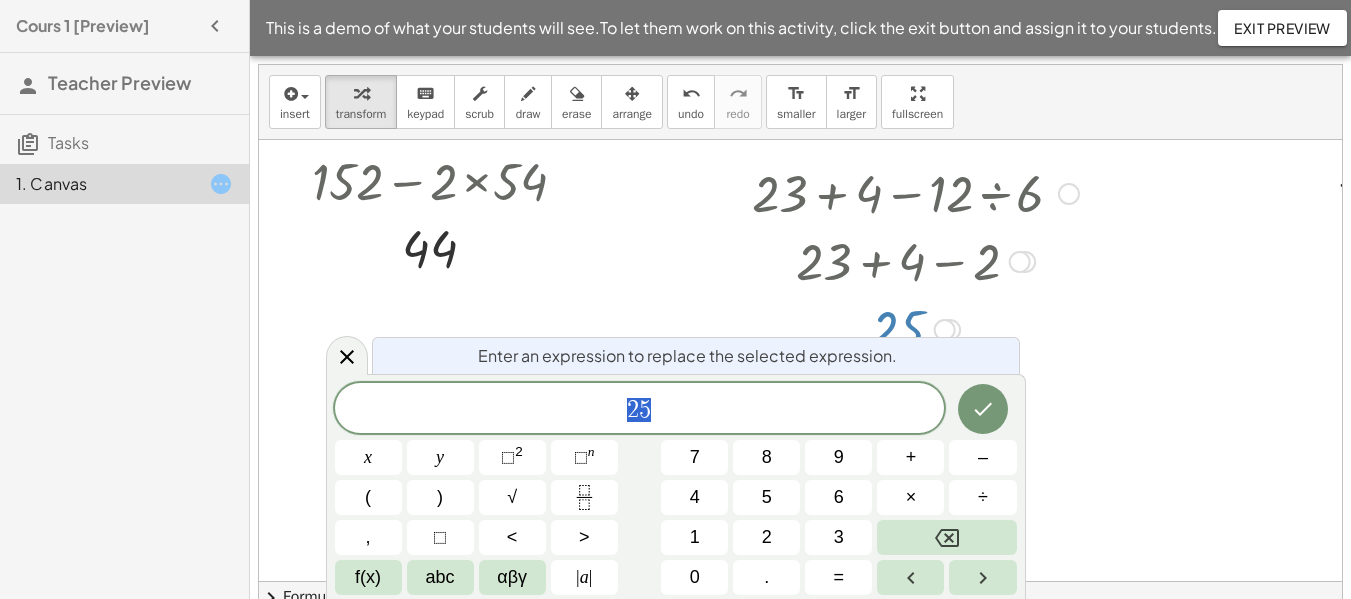 scroll, scrollTop: 16, scrollLeft: 0, axis: vertical 